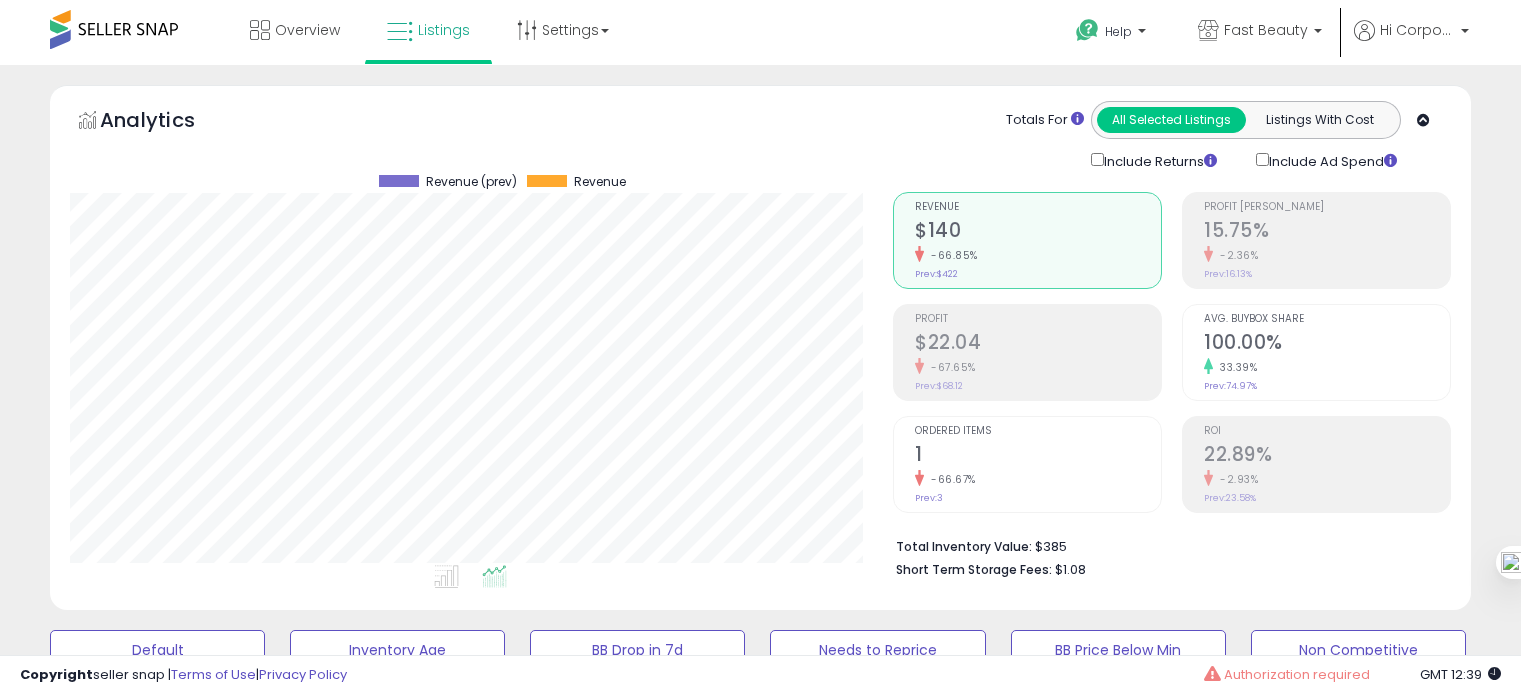 scroll, scrollTop: 951, scrollLeft: 0, axis: vertical 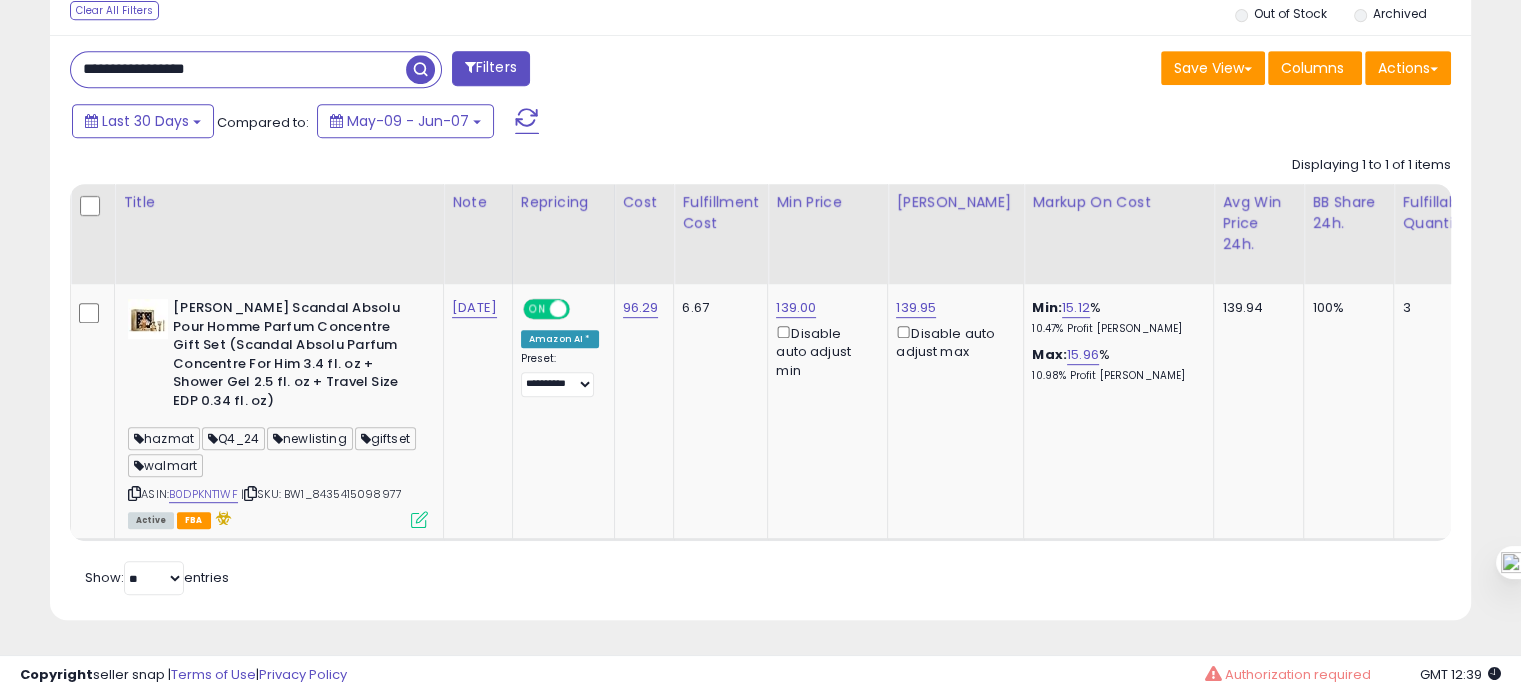 click on "**********" at bounding box center (238, 69) 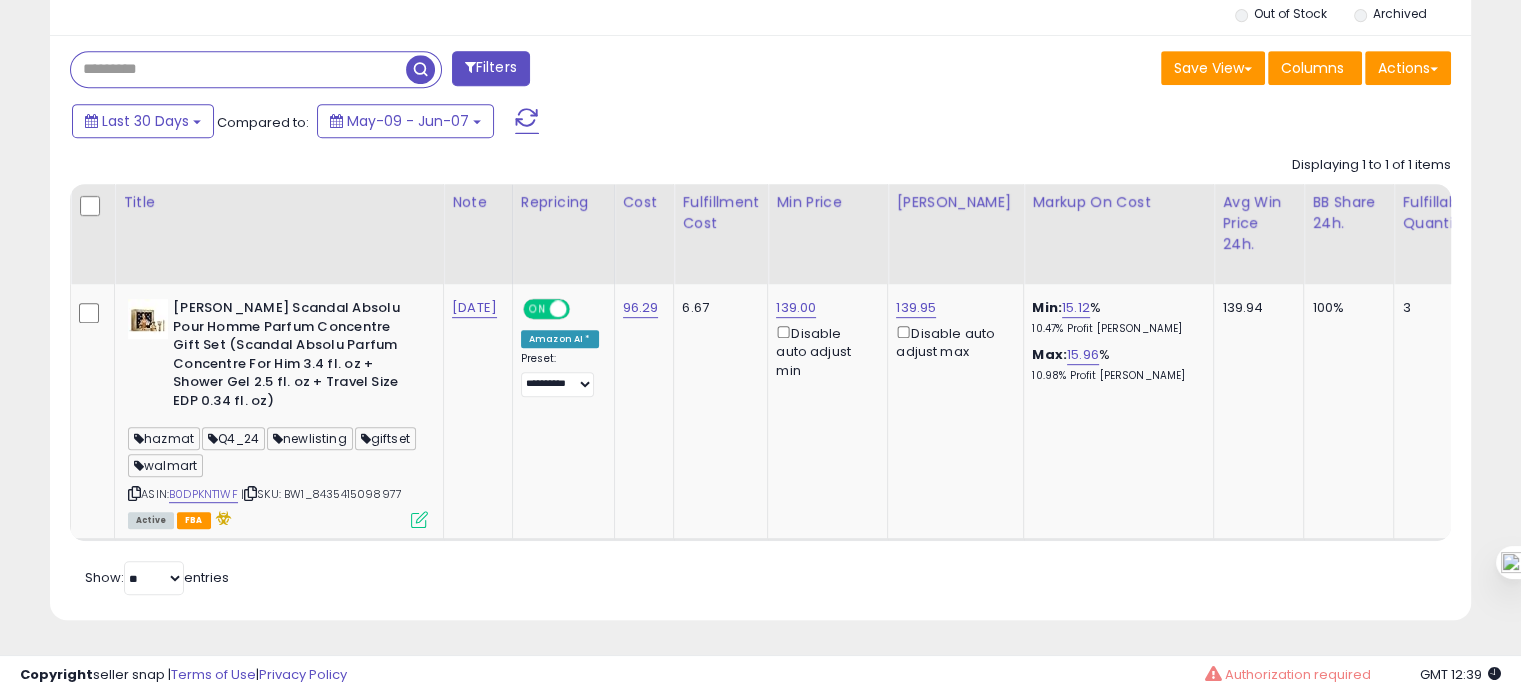 type 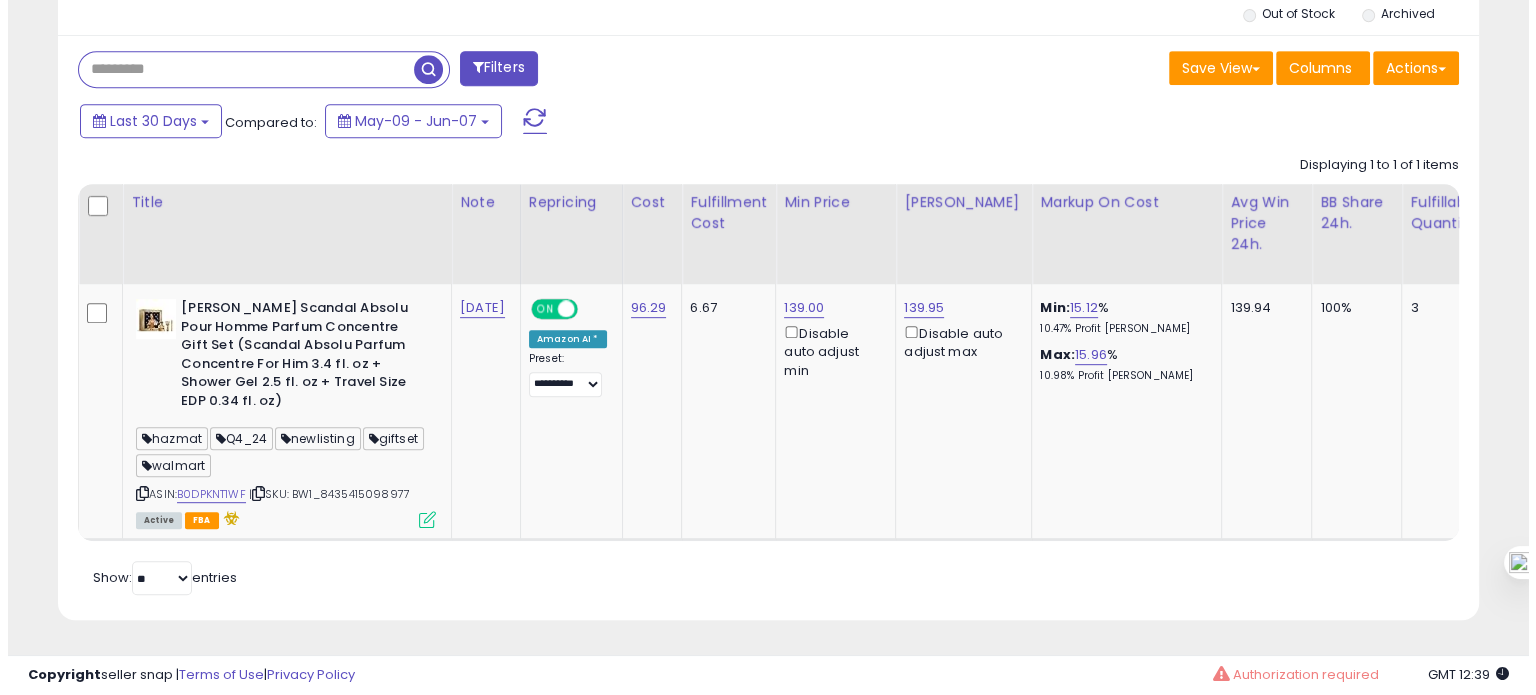 scroll, scrollTop: 695, scrollLeft: 0, axis: vertical 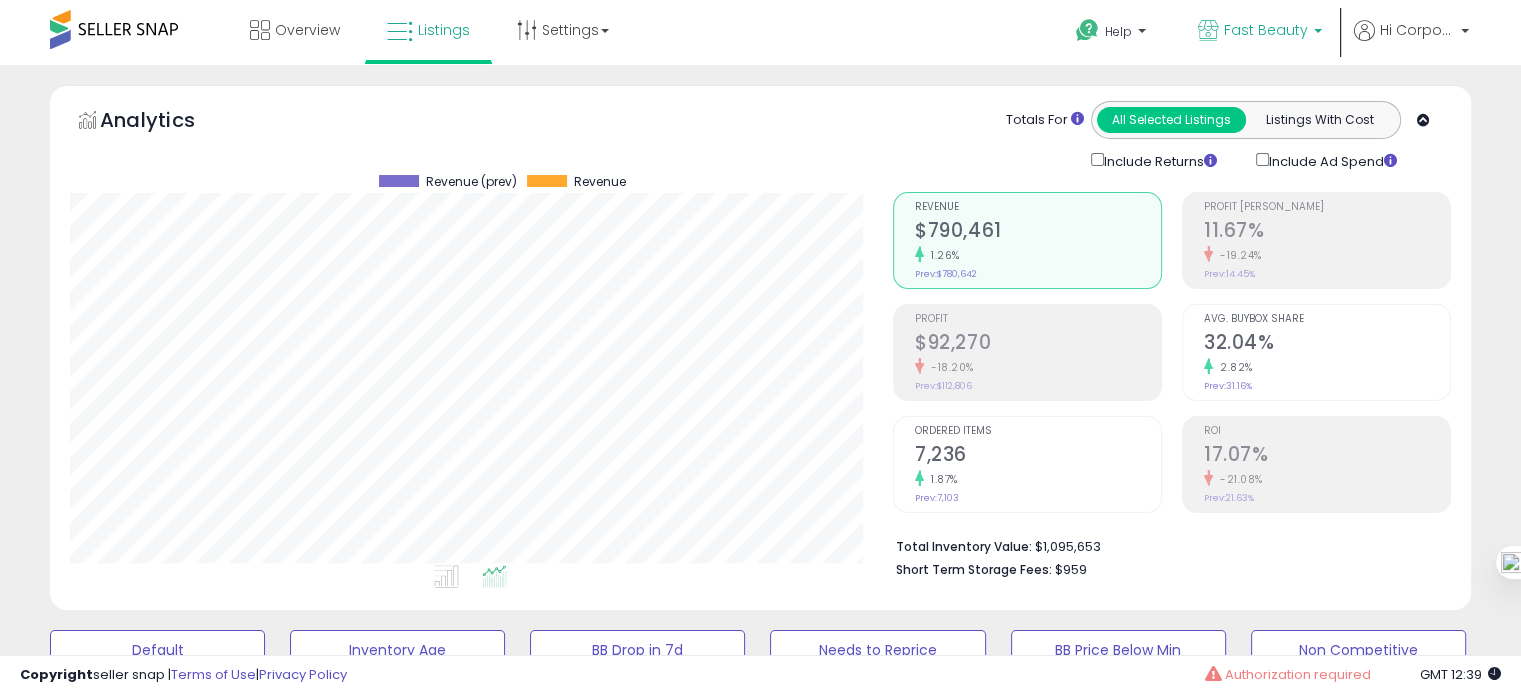 click on "Fast Beauty" at bounding box center (1266, 30) 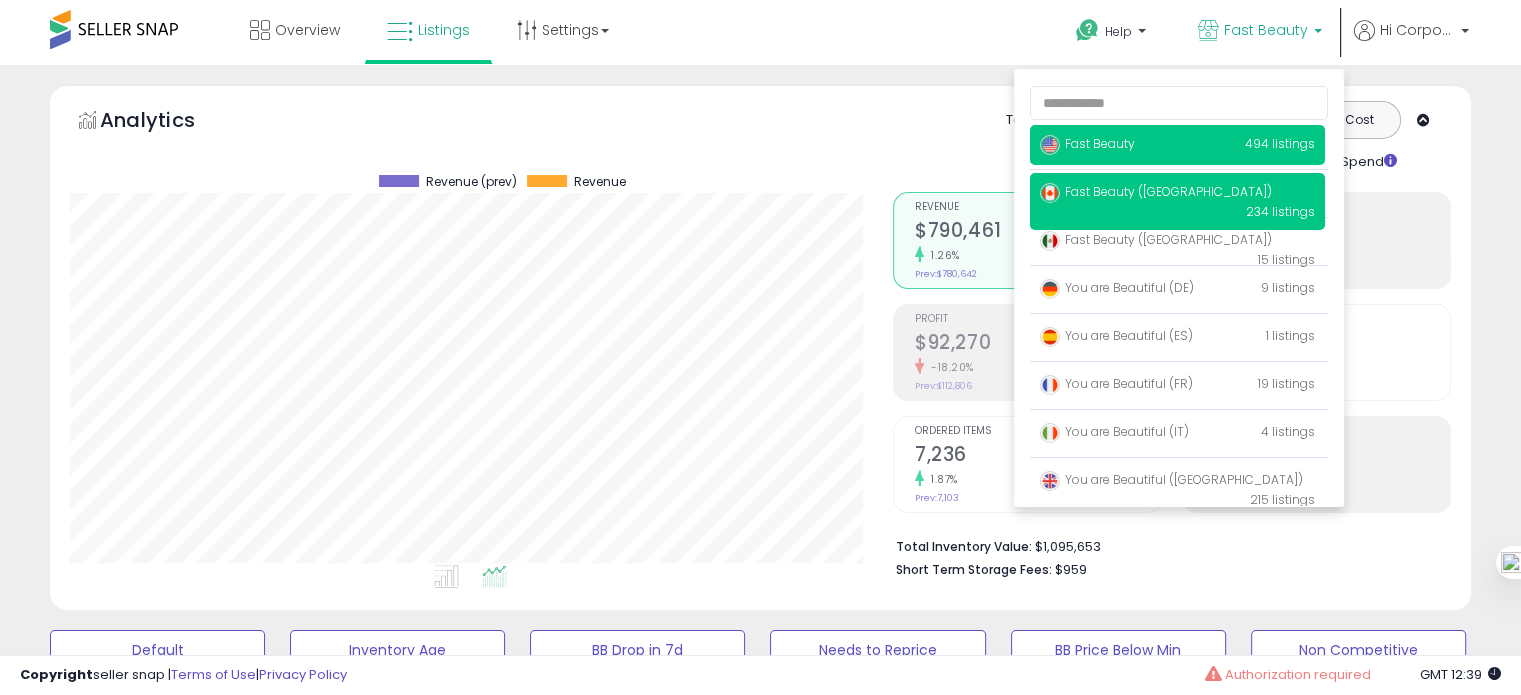 click on "Fast Beauty ([GEOGRAPHIC_DATA])" at bounding box center (1156, 191) 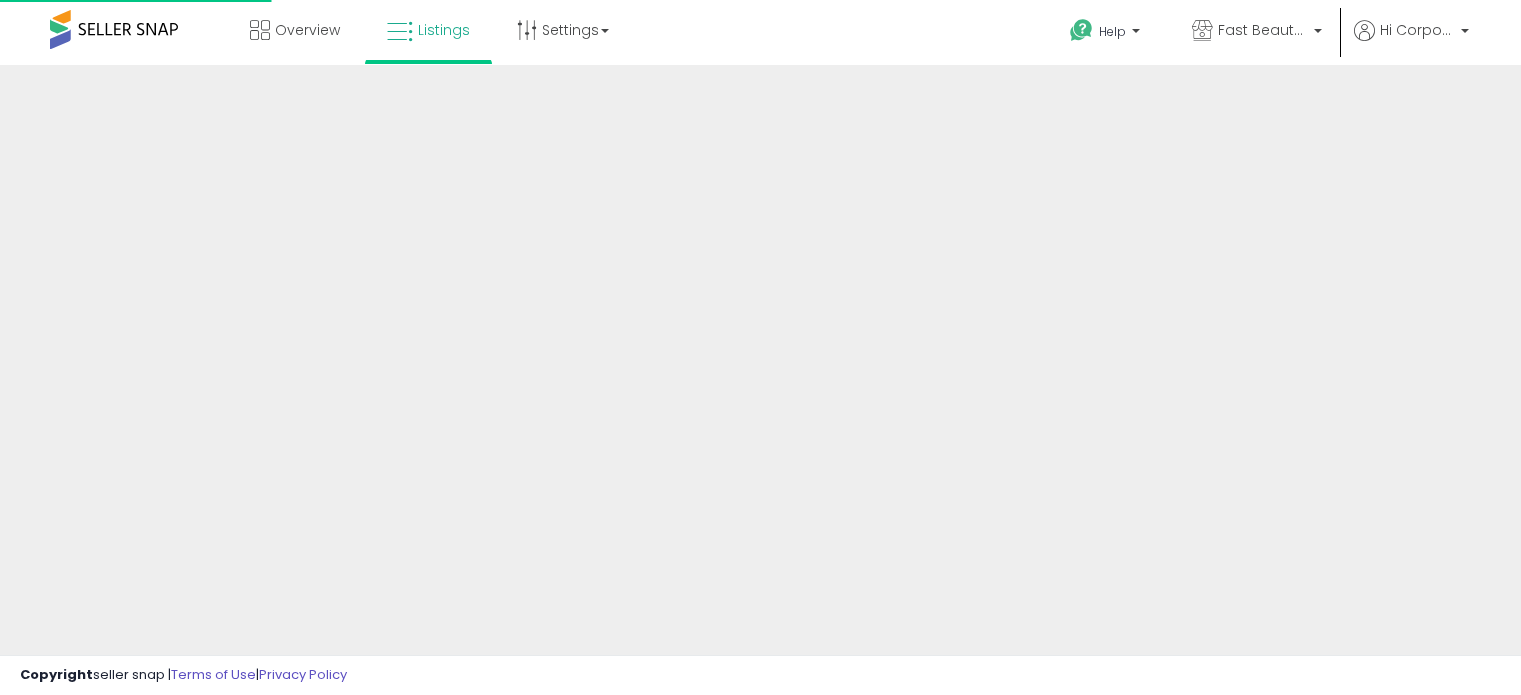 scroll, scrollTop: 0, scrollLeft: 0, axis: both 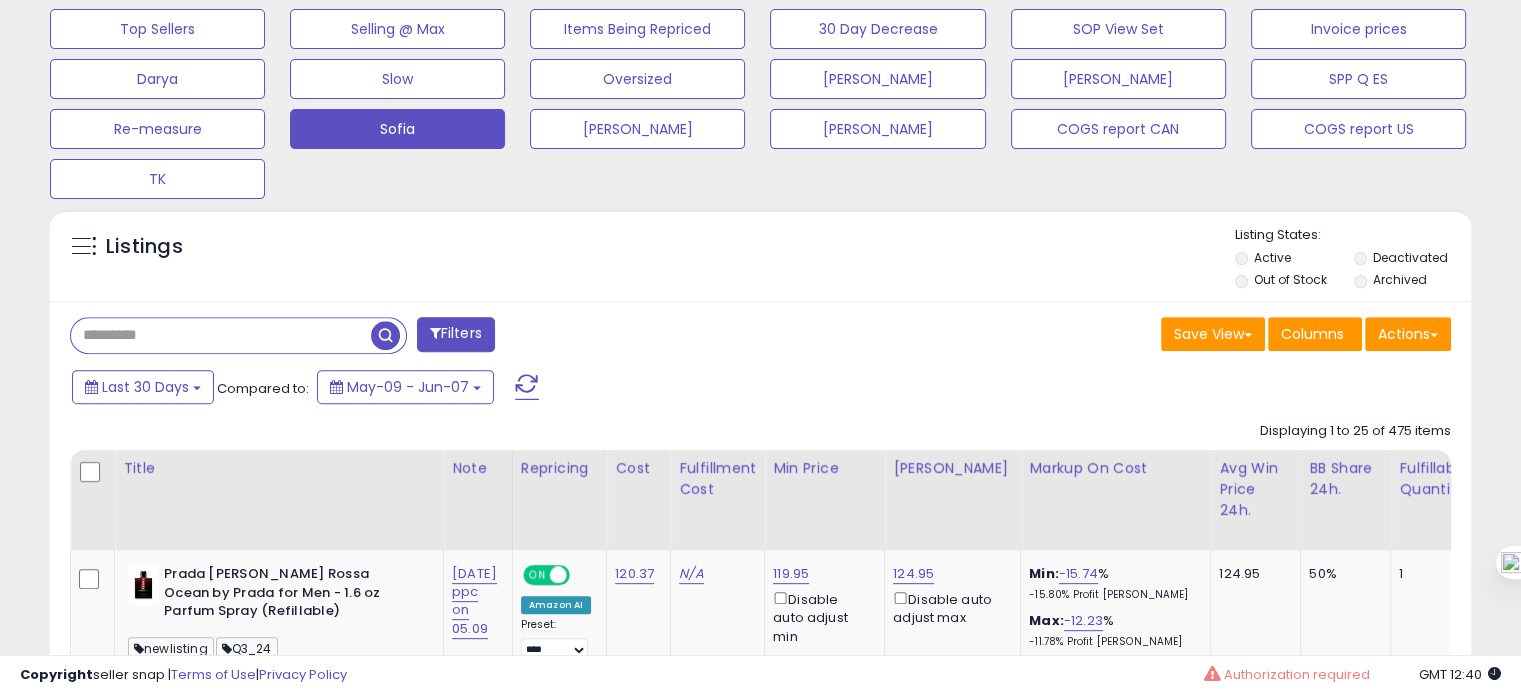 paste on "**********" 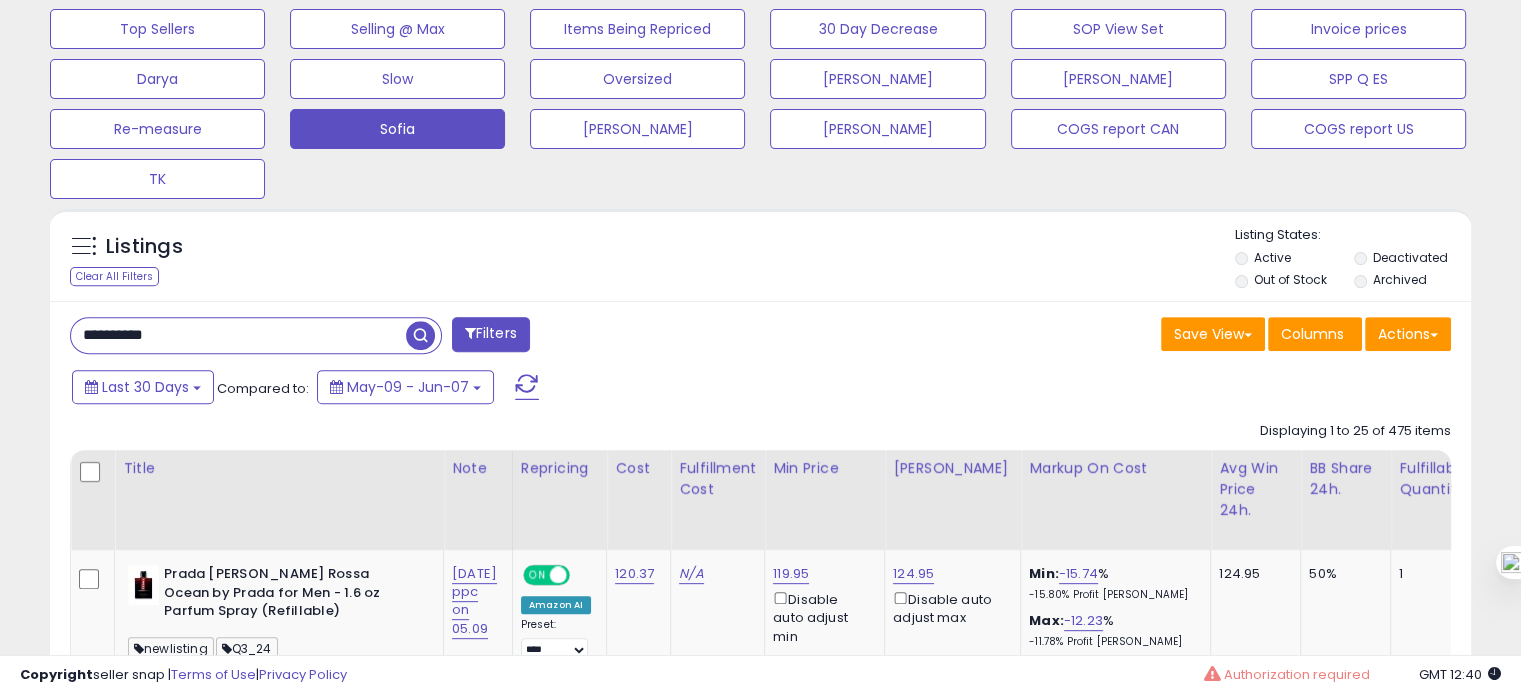 type on "**********" 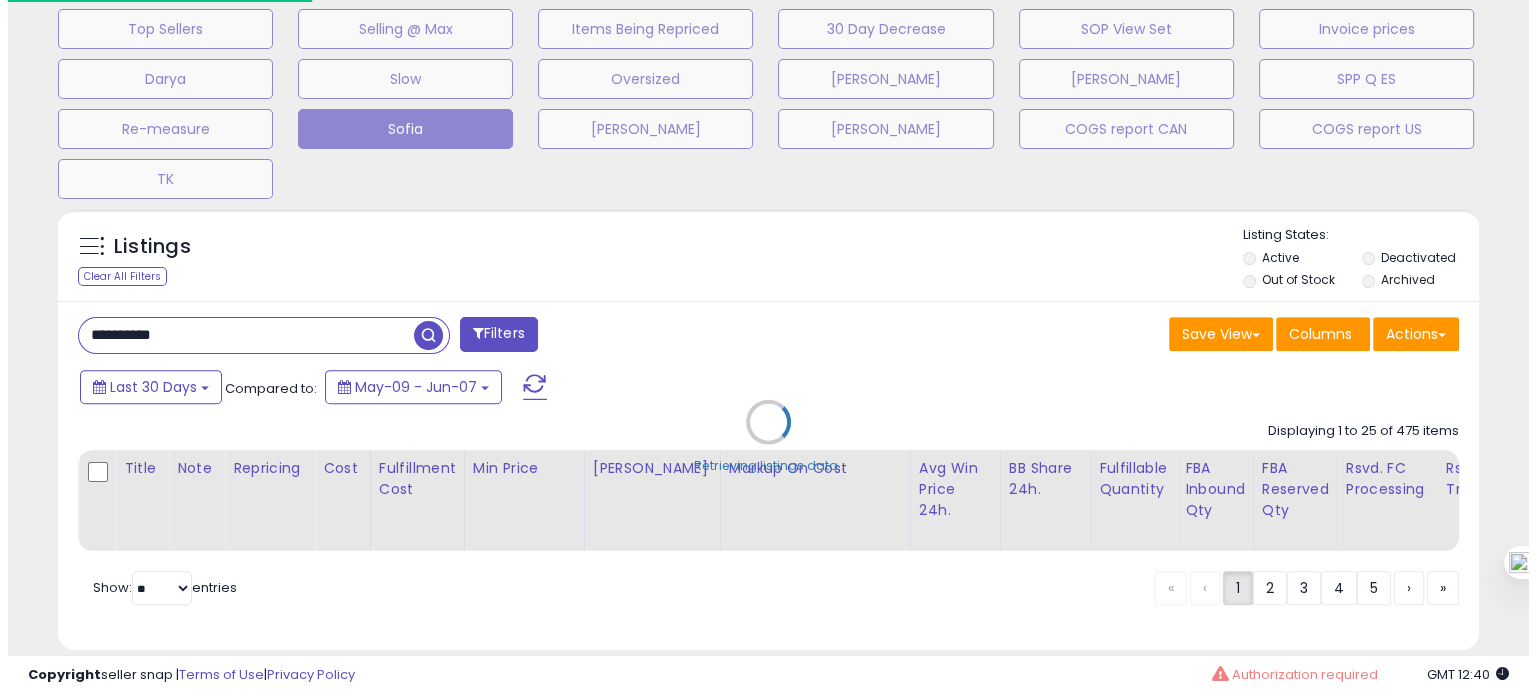 scroll, scrollTop: 999589, scrollLeft: 999168, axis: both 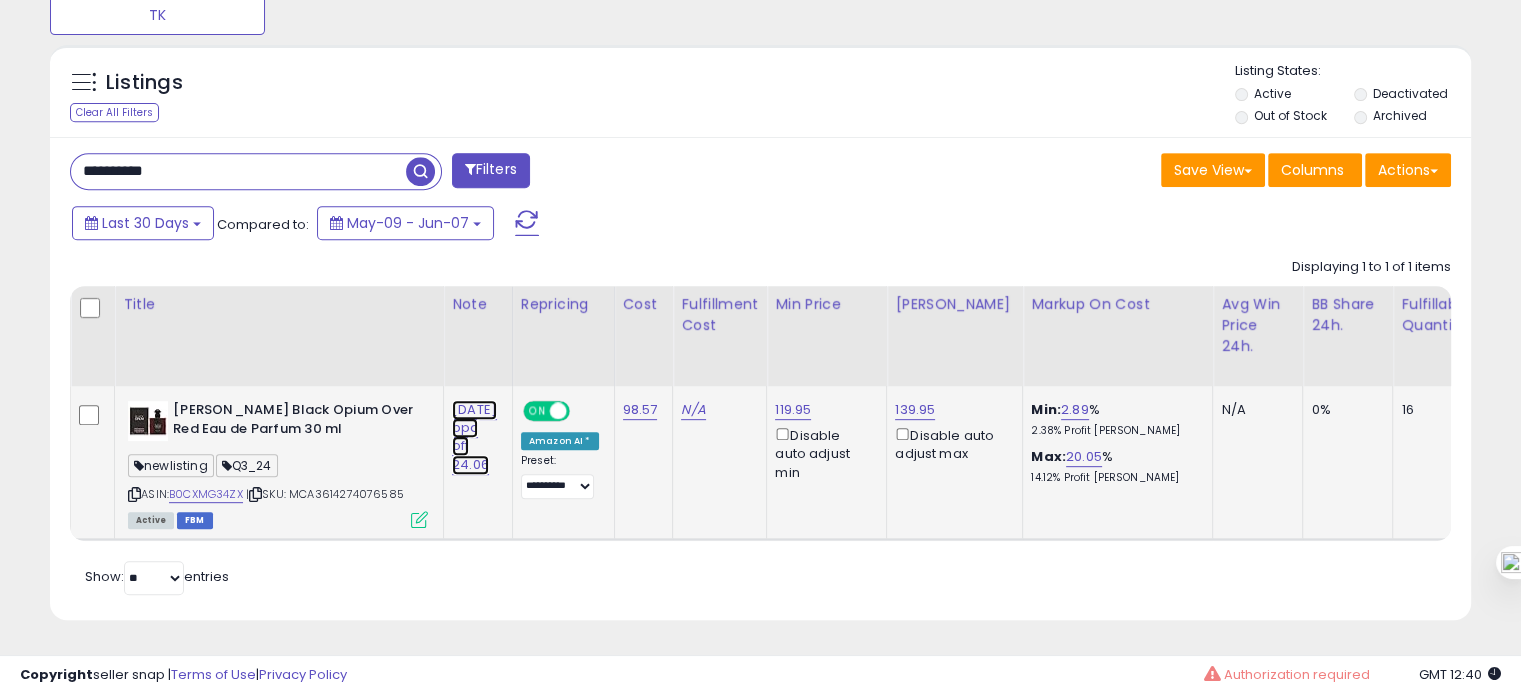 click on "01.07.25 ppc off 24.06" at bounding box center (474, 437) 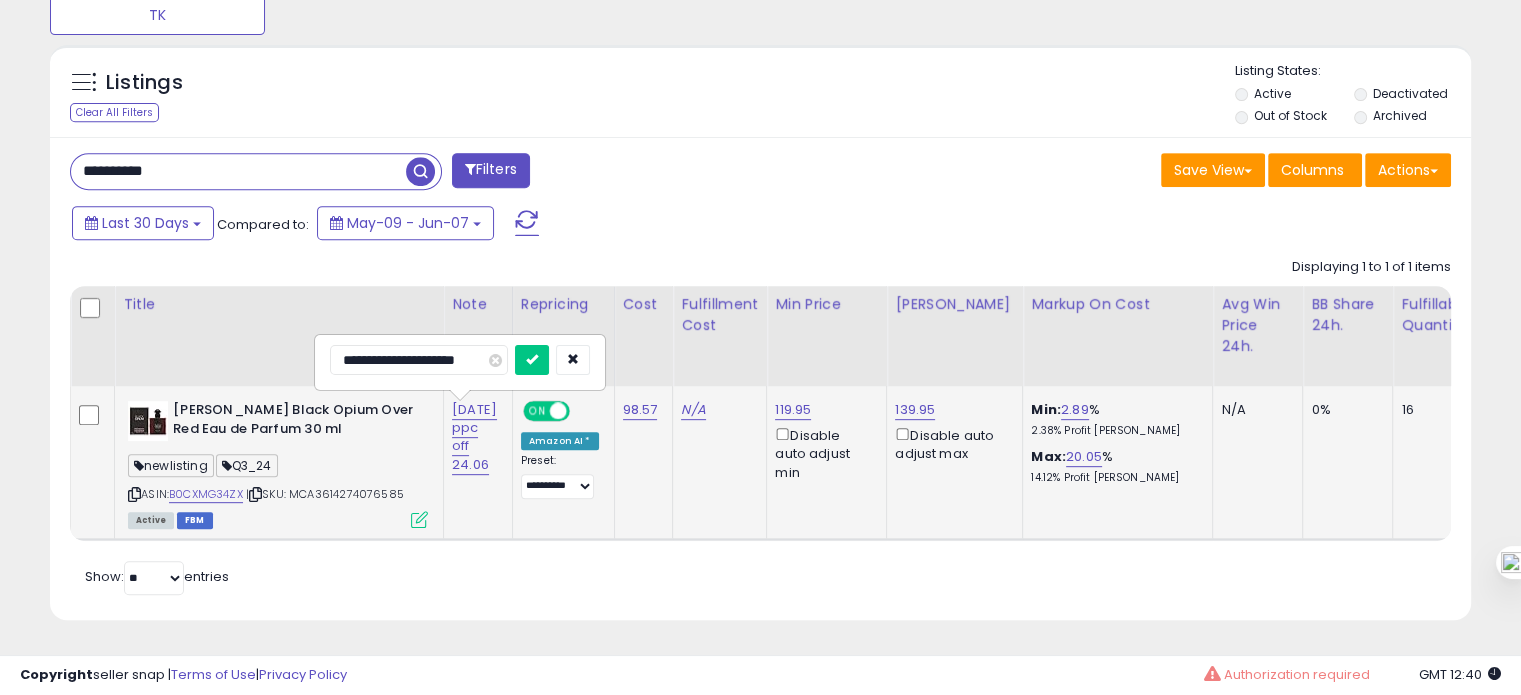 click on "**********" at bounding box center [419, 360] 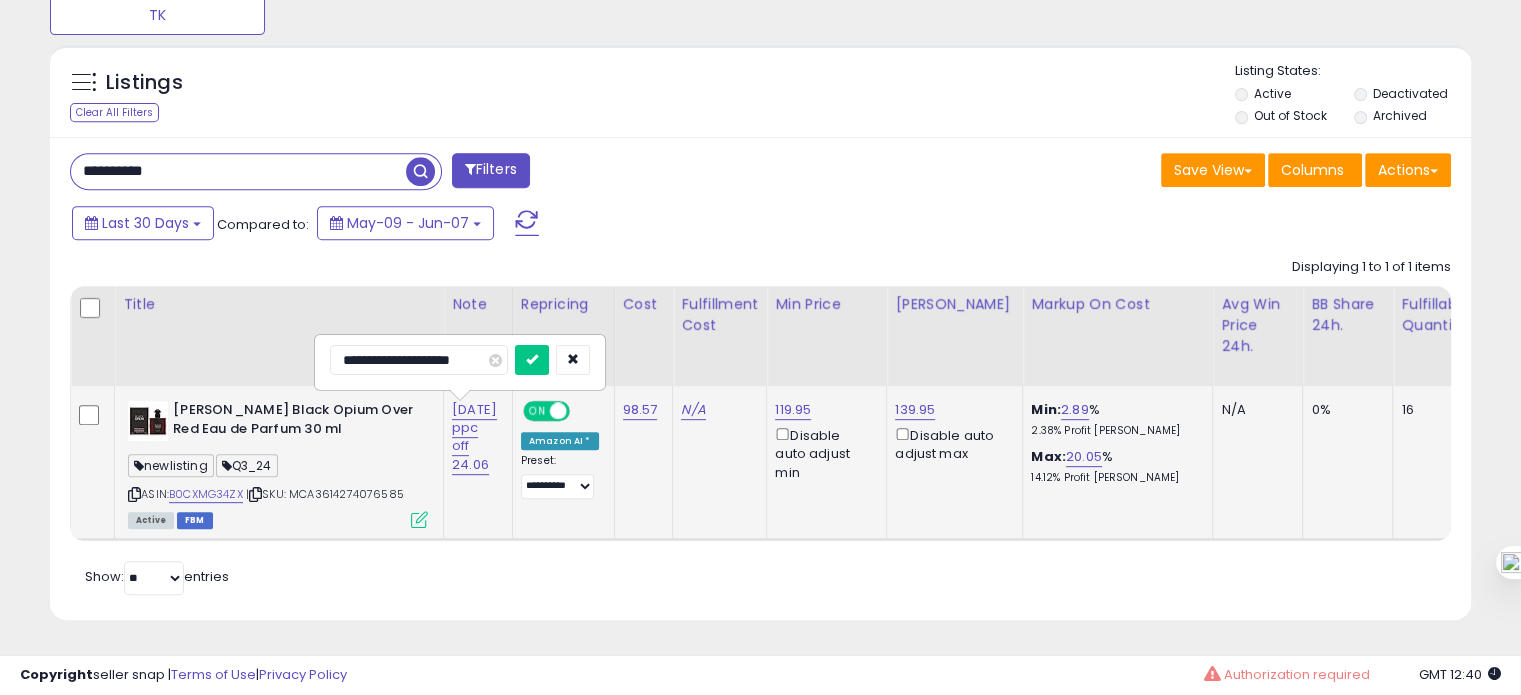 type on "**********" 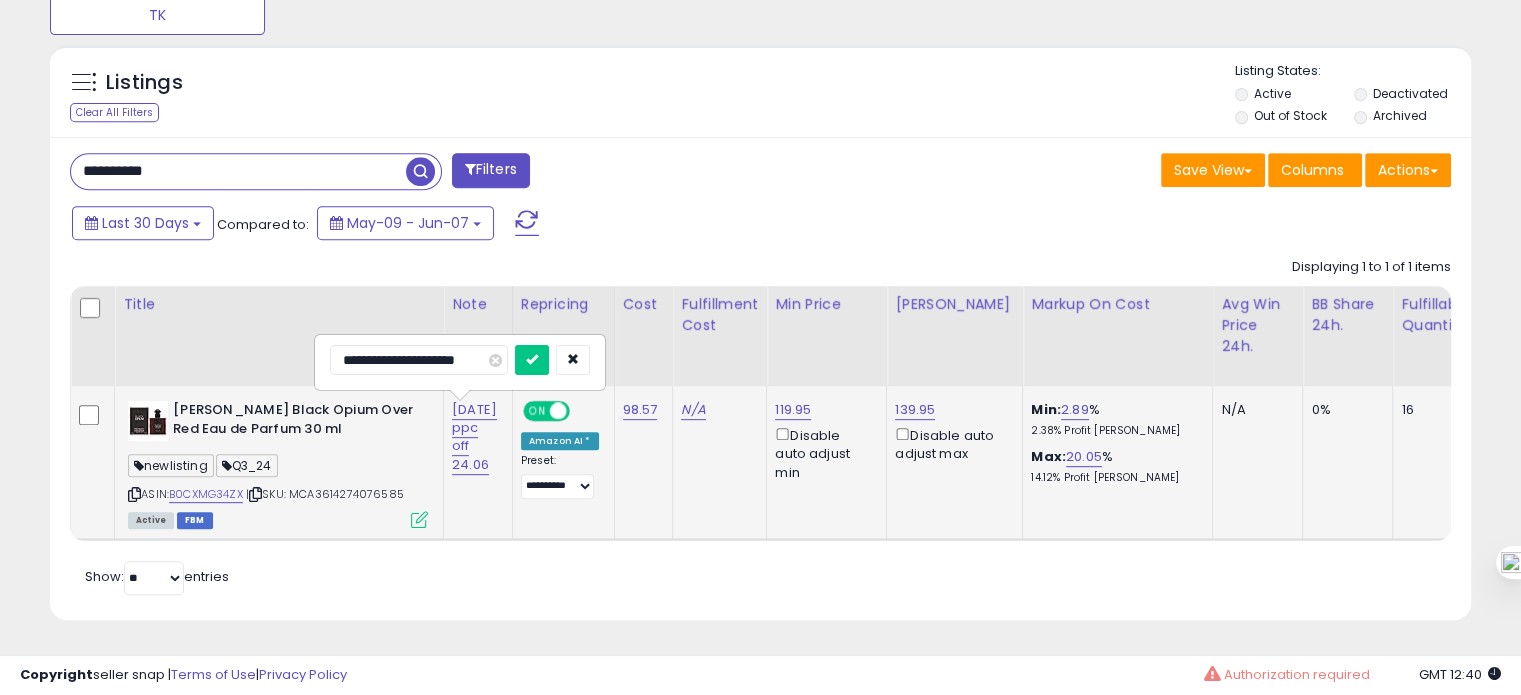 click at bounding box center (532, 360) 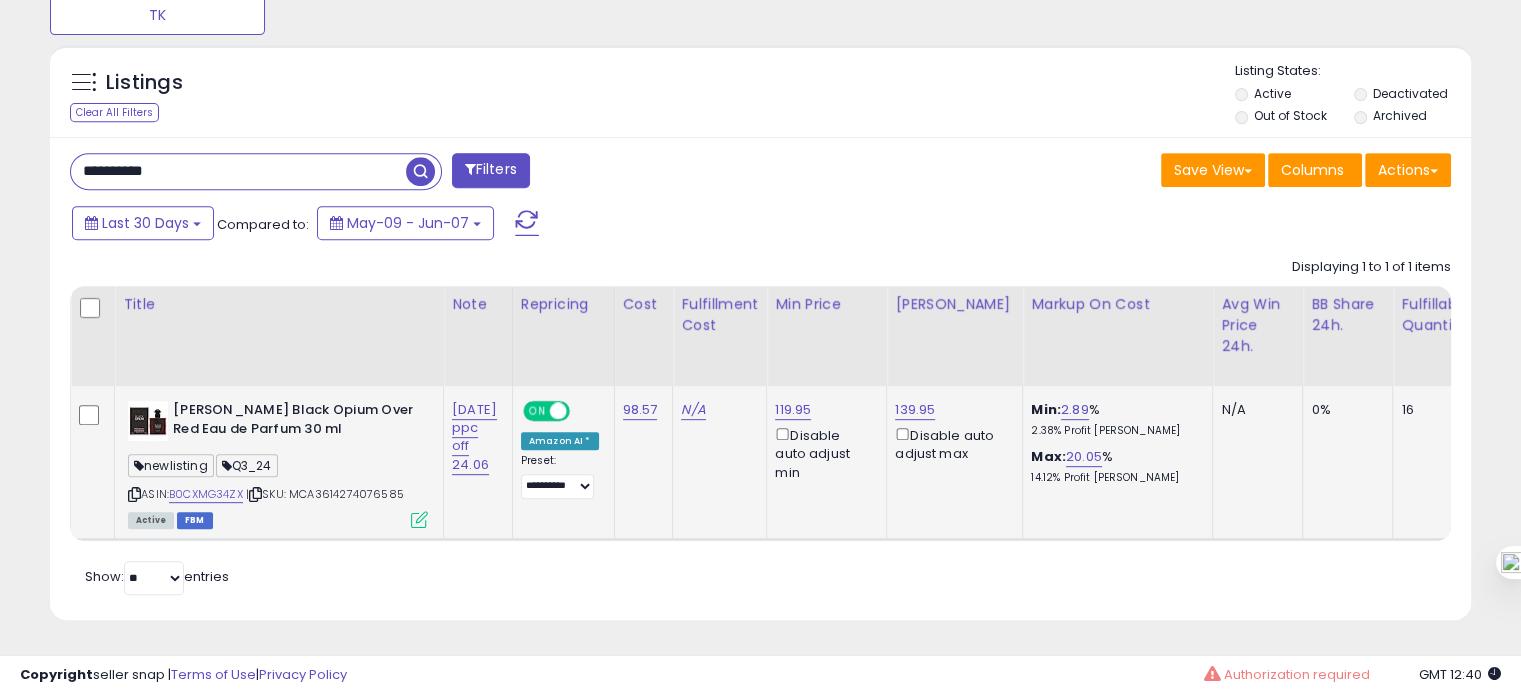scroll, scrollTop: 0, scrollLeft: 127, axis: horizontal 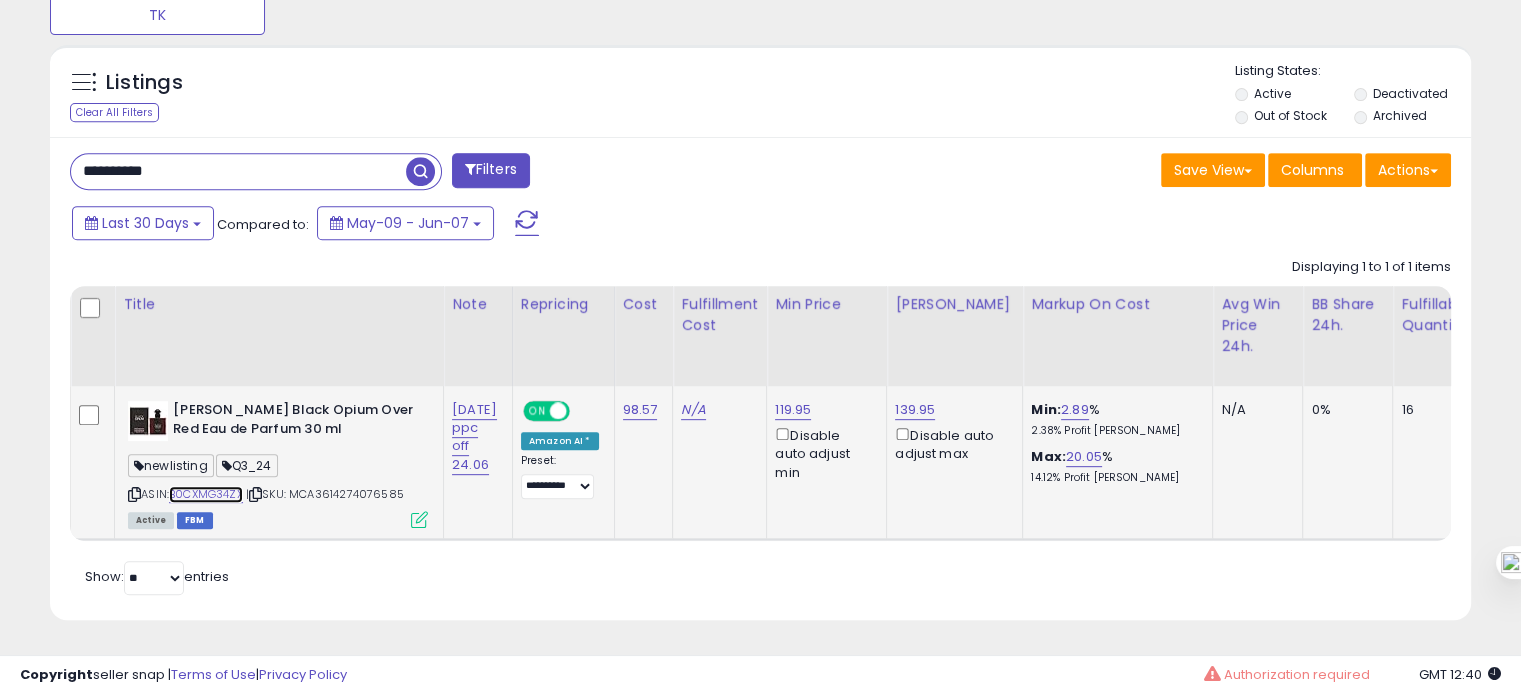 click on "B0CXMG34ZX" at bounding box center [206, 494] 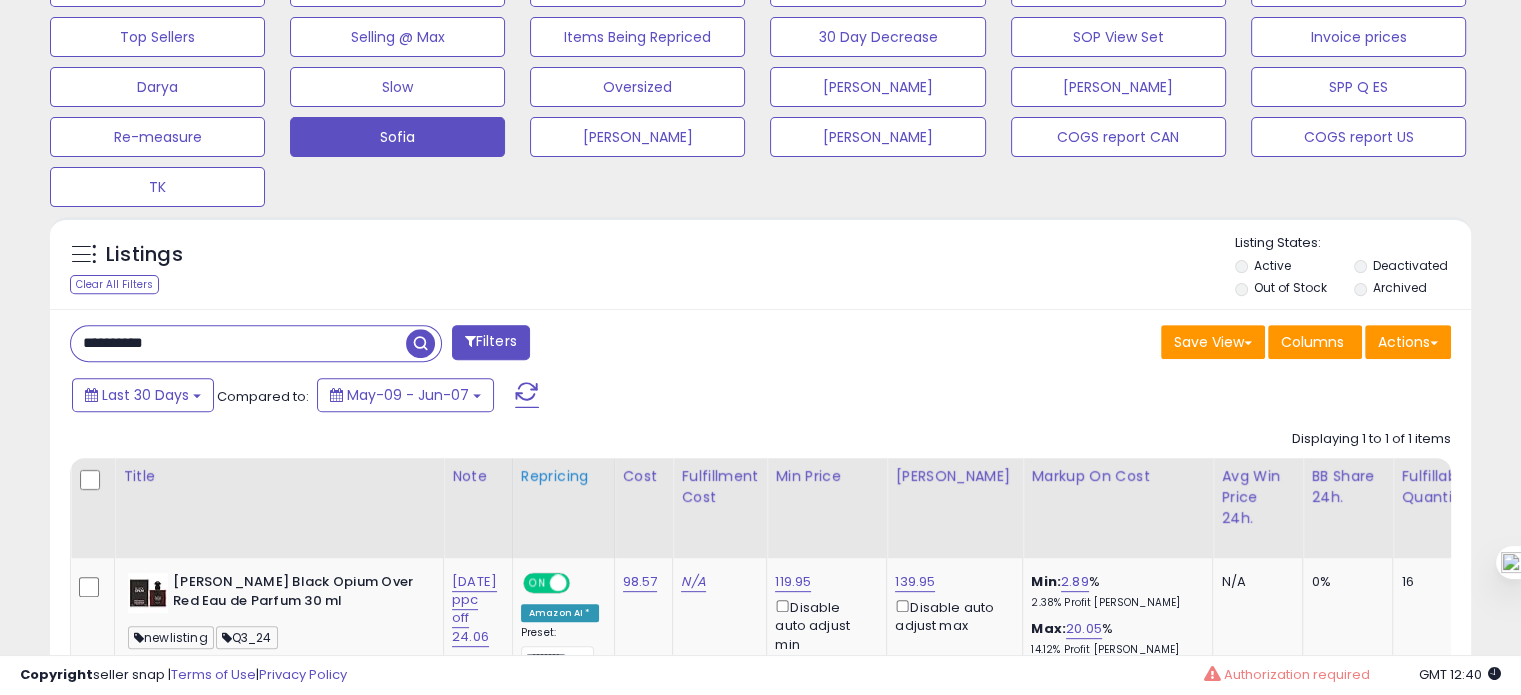 scroll, scrollTop: 848, scrollLeft: 0, axis: vertical 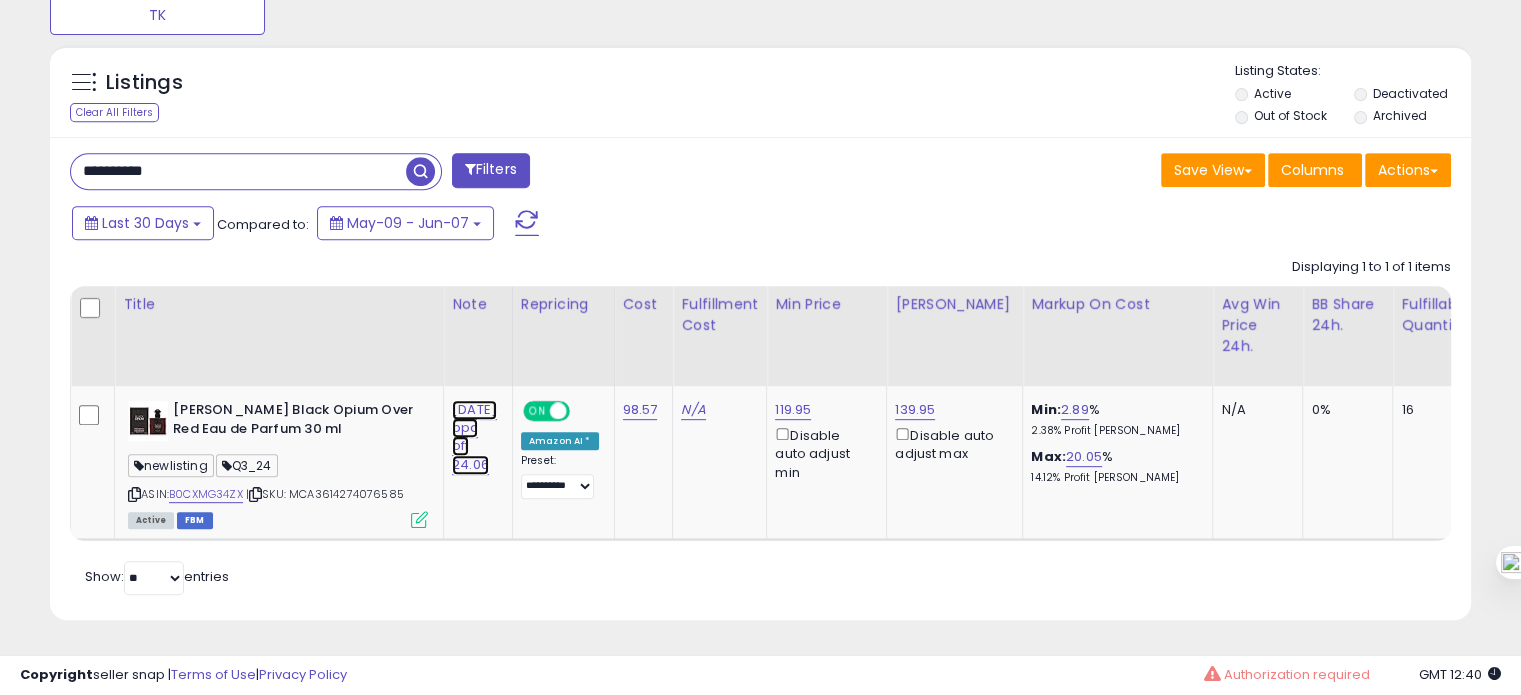 click on "08.07.25 ppc off 24.06" at bounding box center (474, 437) 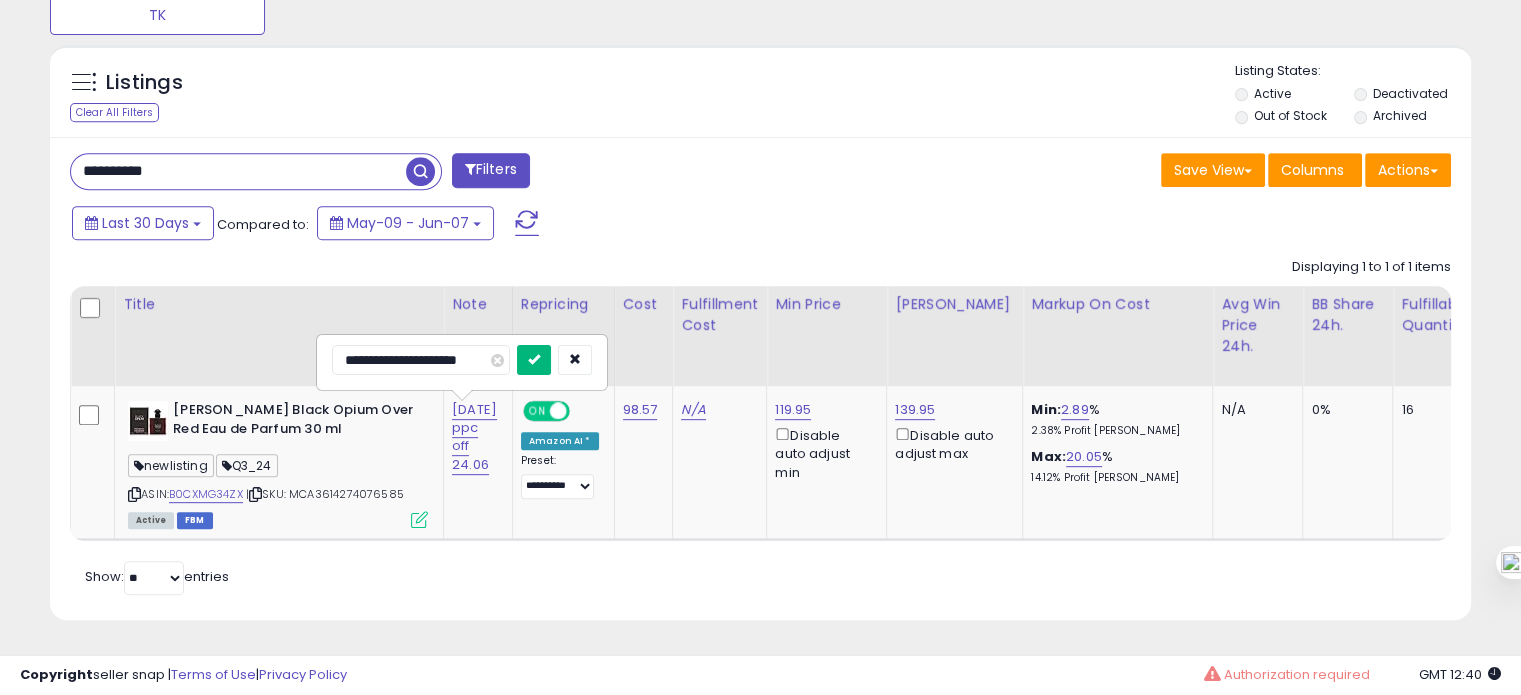 click at bounding box center (534, 360) 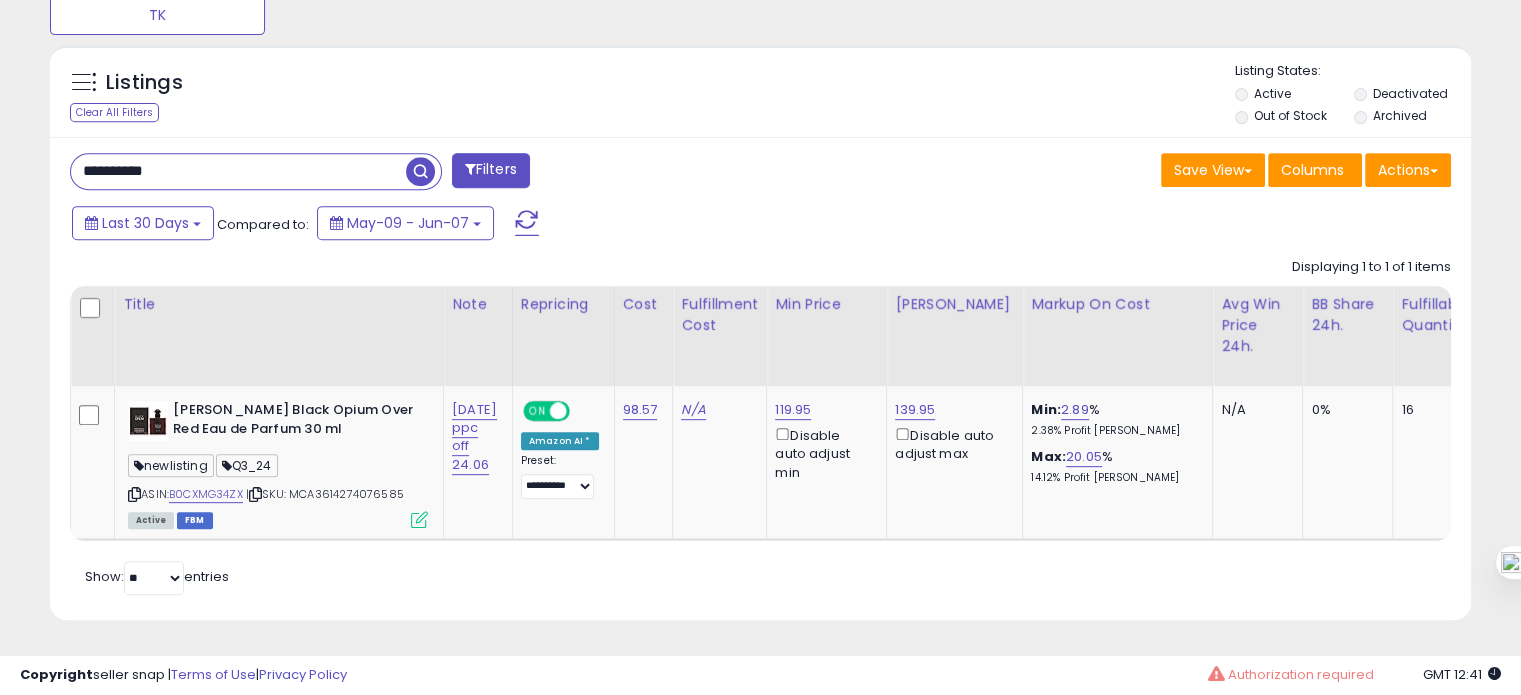click on "**********" at bounding box center (238, 171) 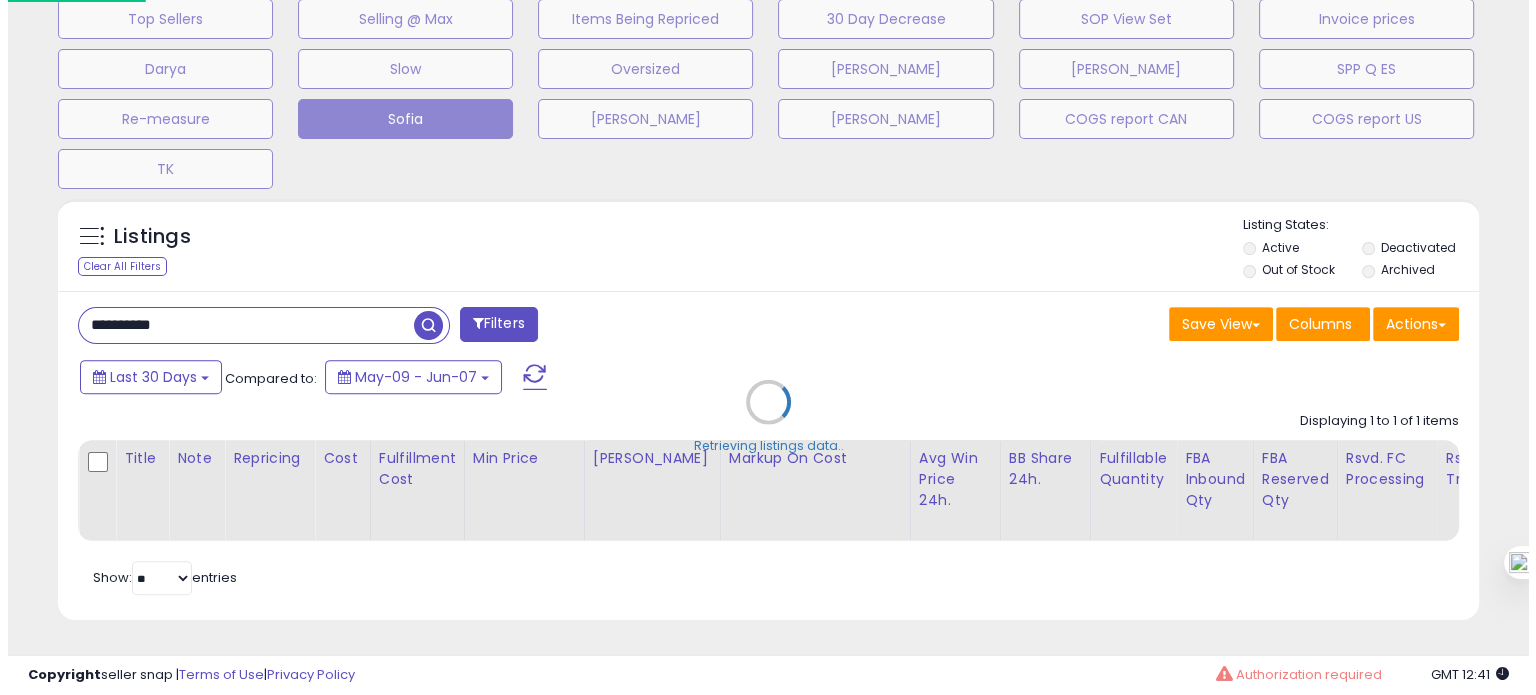 scroll, scrollTop: 695, scrollLeft: 0, axis: vertical 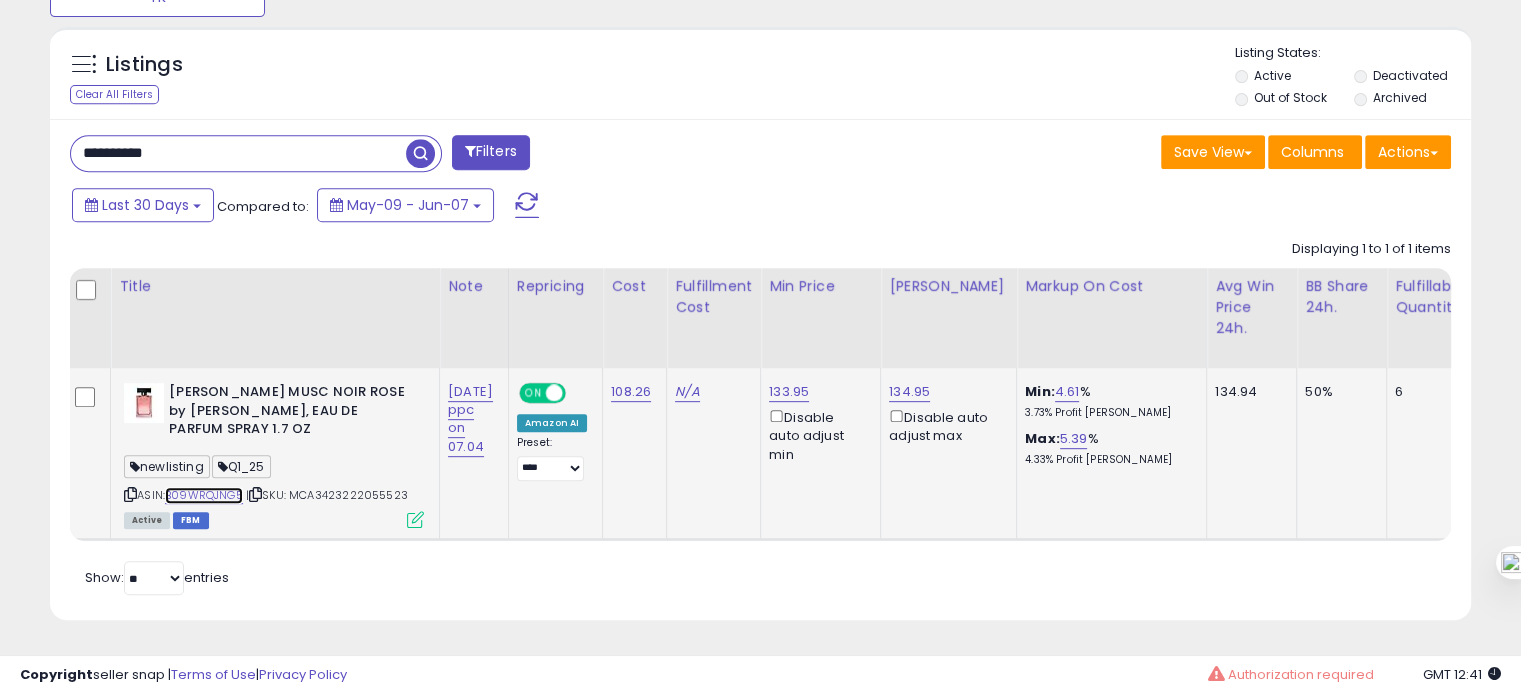 click on "B09WRQJNG5" at bounding box center (204, 495) 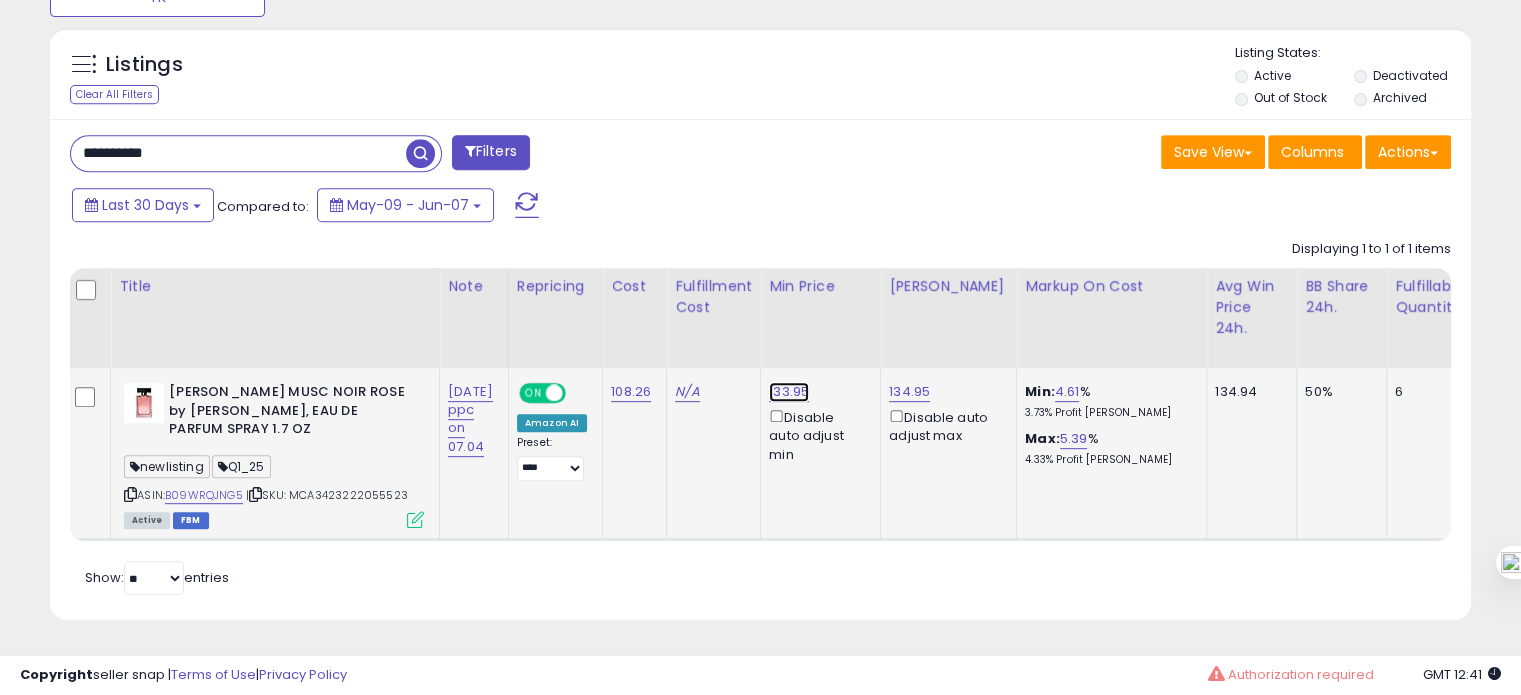 click on "133.95" at bounding box center (789, 392) 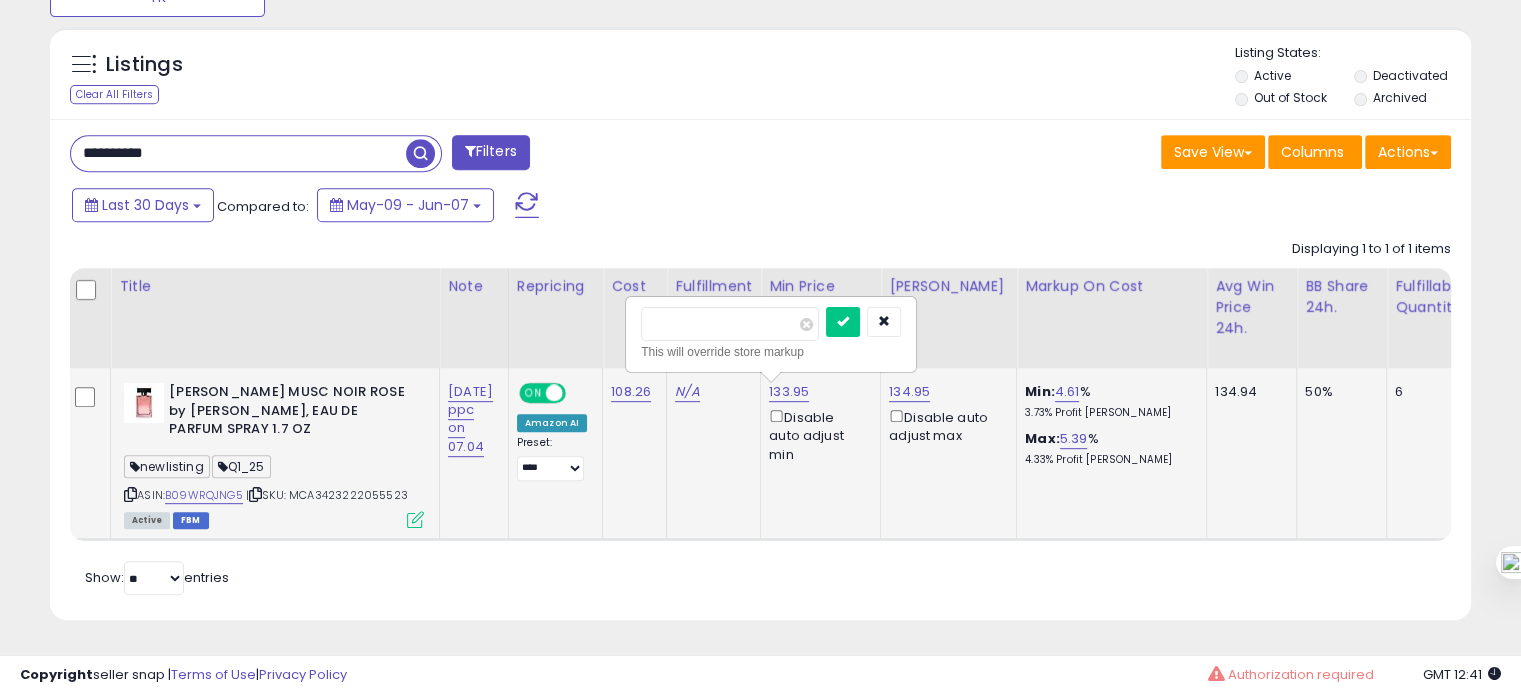 drag, startPoint x: 669, startPoint y: 316, endPoint x: 719, endPoint y: 321, distance: 50.24938 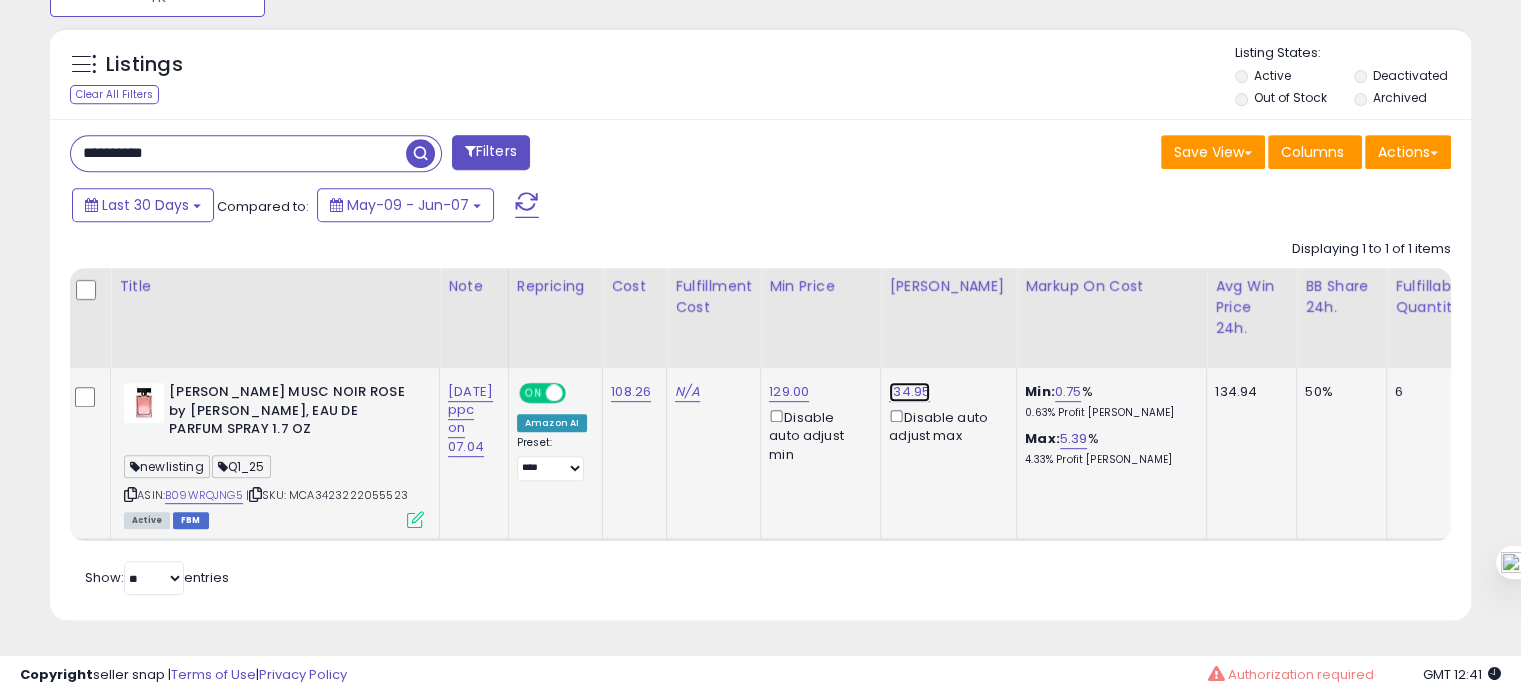 click on "134.95" at bounding box center [909, 392] 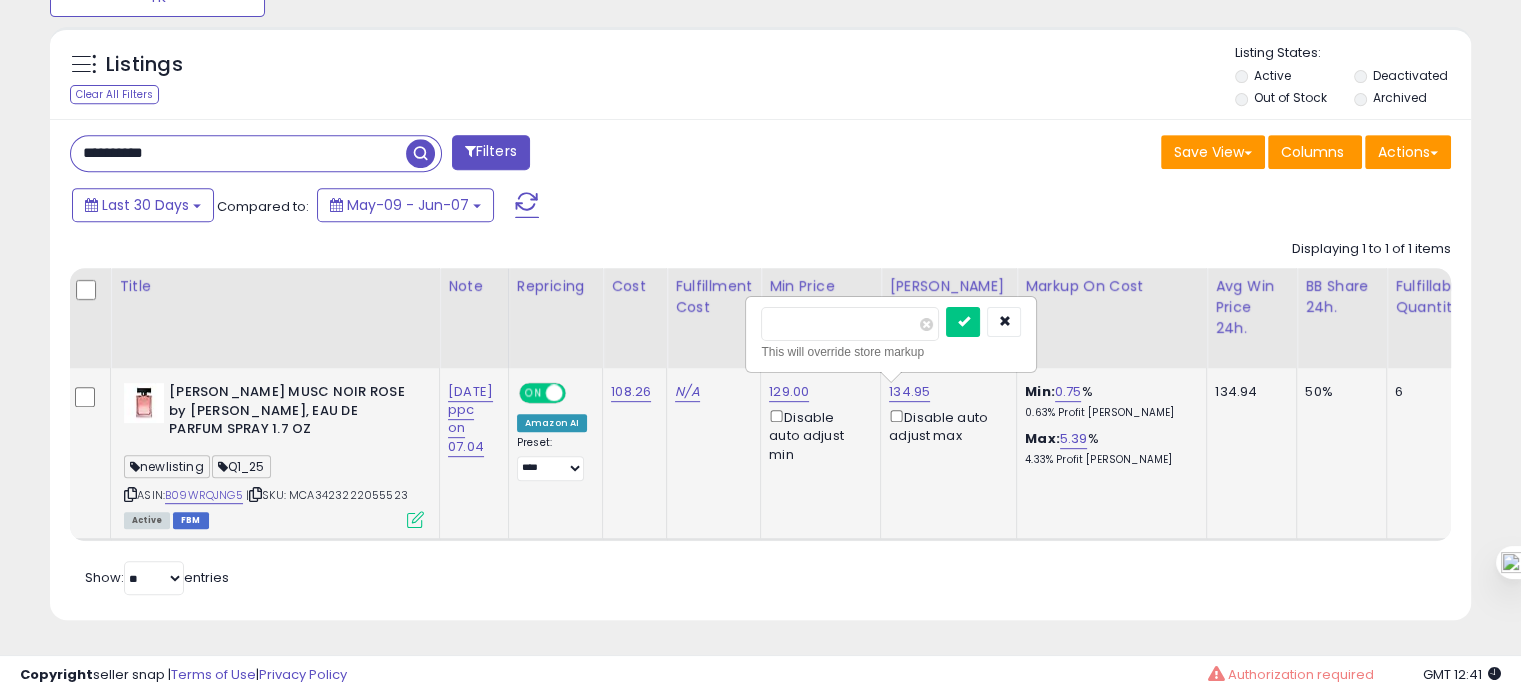 click on "******" at bounding box center [850, 324] 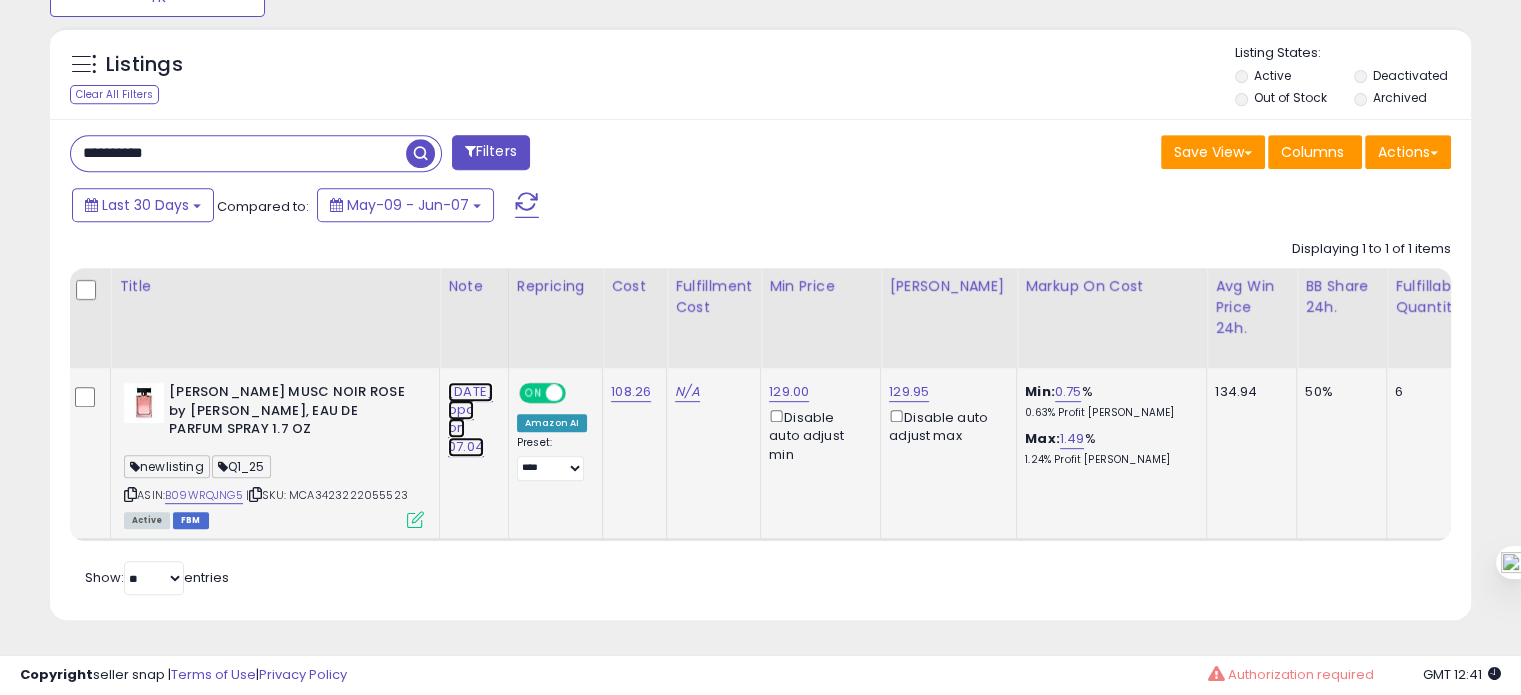 click on "01.07.25 ppc on 07.04" at bounding box center [470, 419] 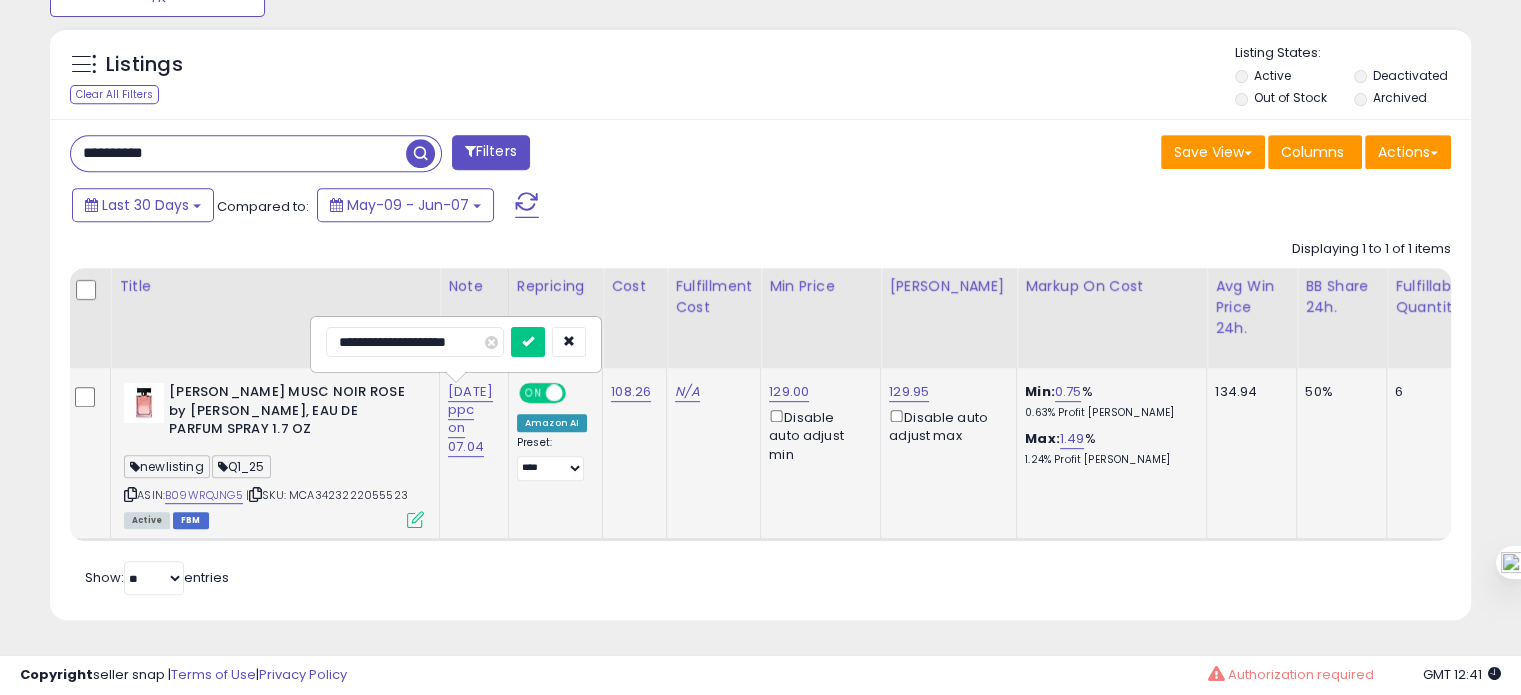 click on "**********" at bounding box center [415, 342] 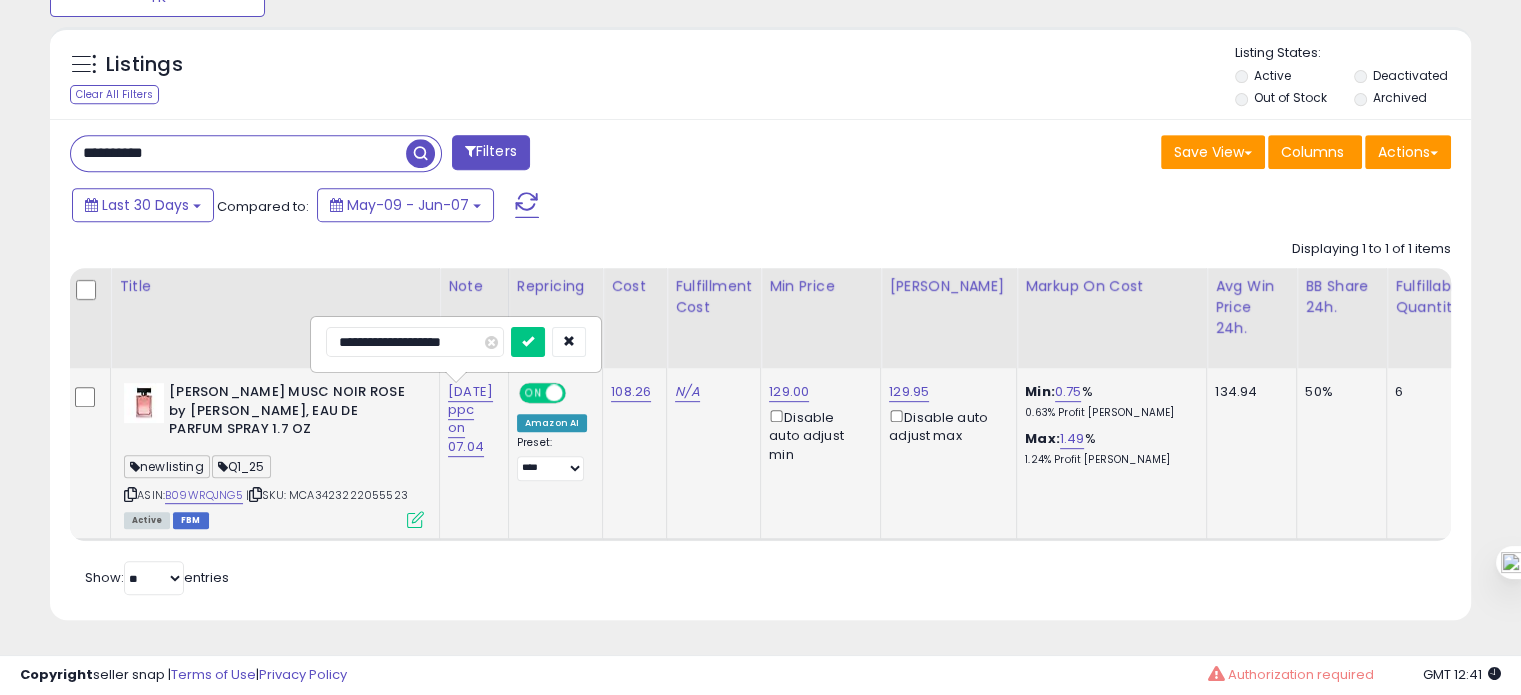 type on "**********" 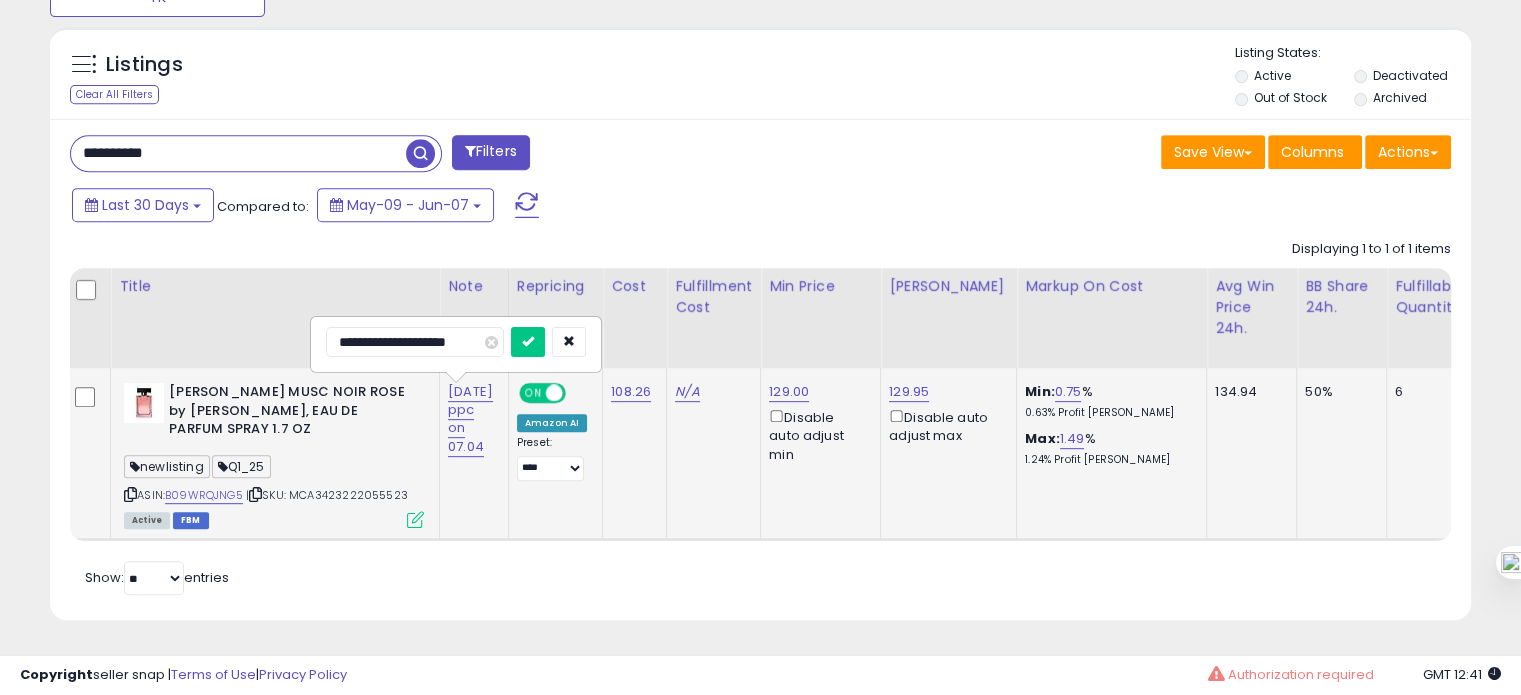 click at bounding box center (528, 342) 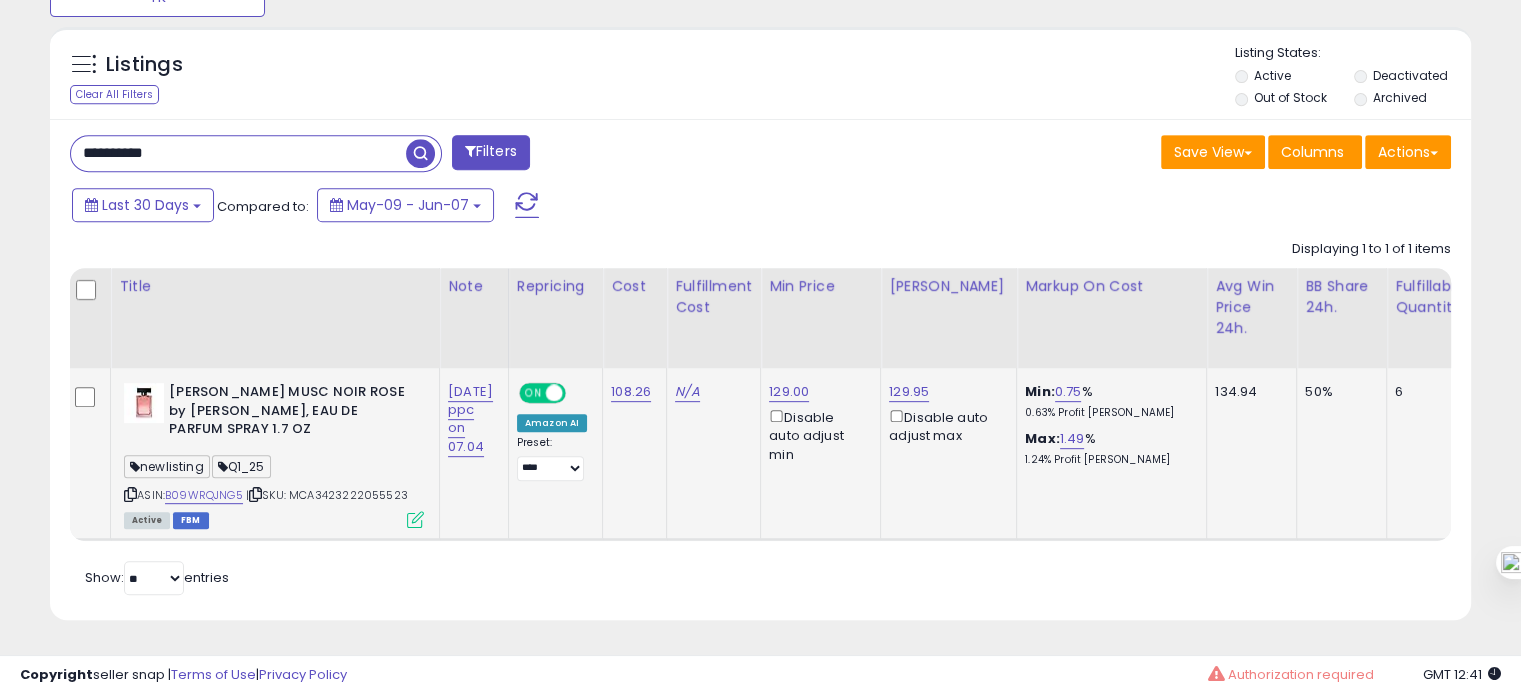 click on "**********" at bounding box center [238, 153] 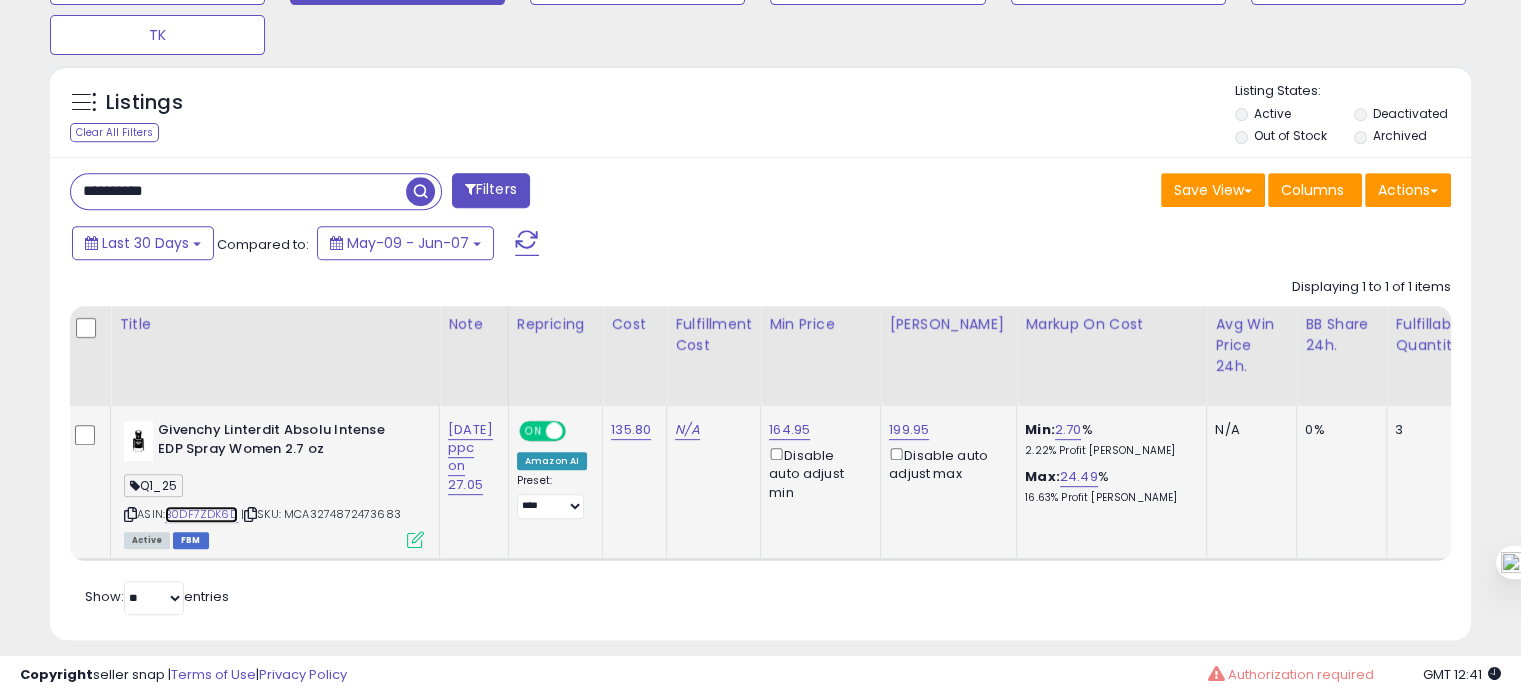 click on "B0DF7ZDK6D" at bounding box center [201, 514] 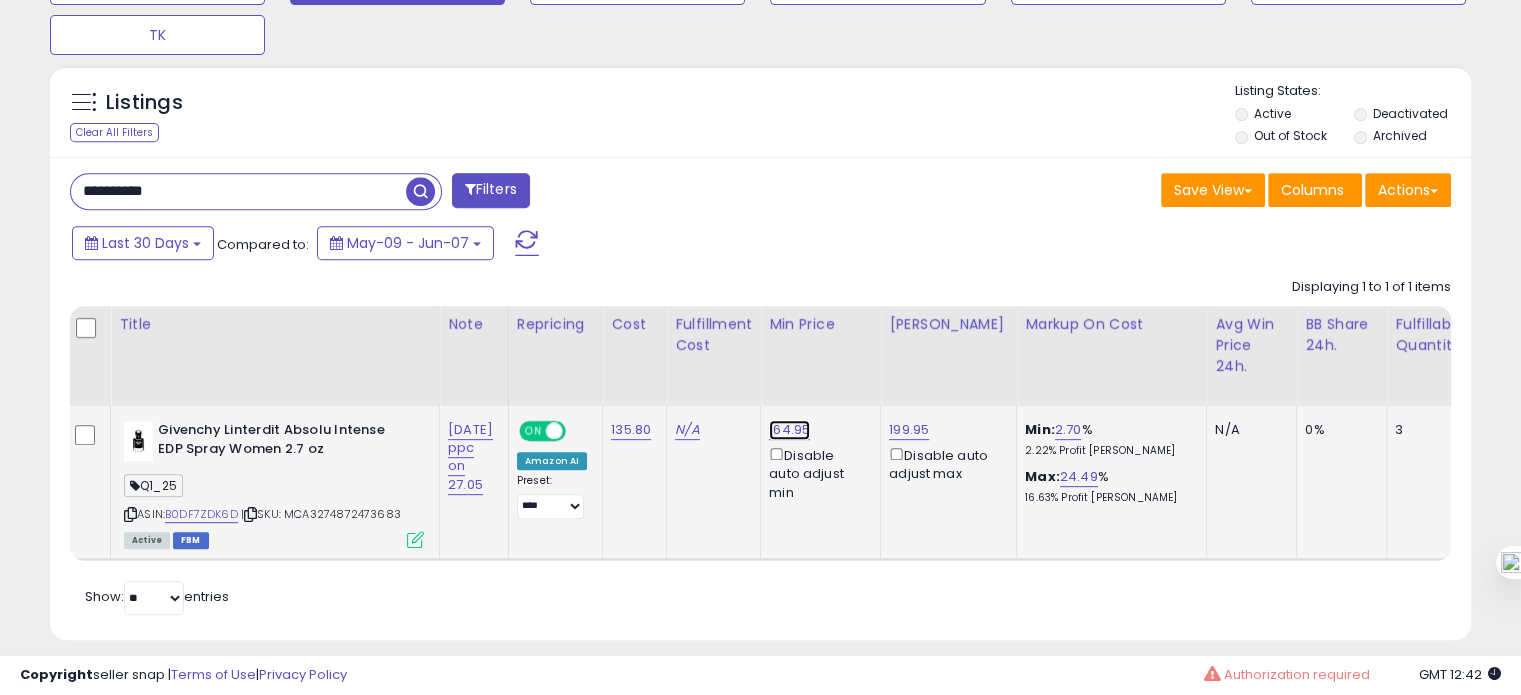 click on "164.95" at bounding box center (789, 430) 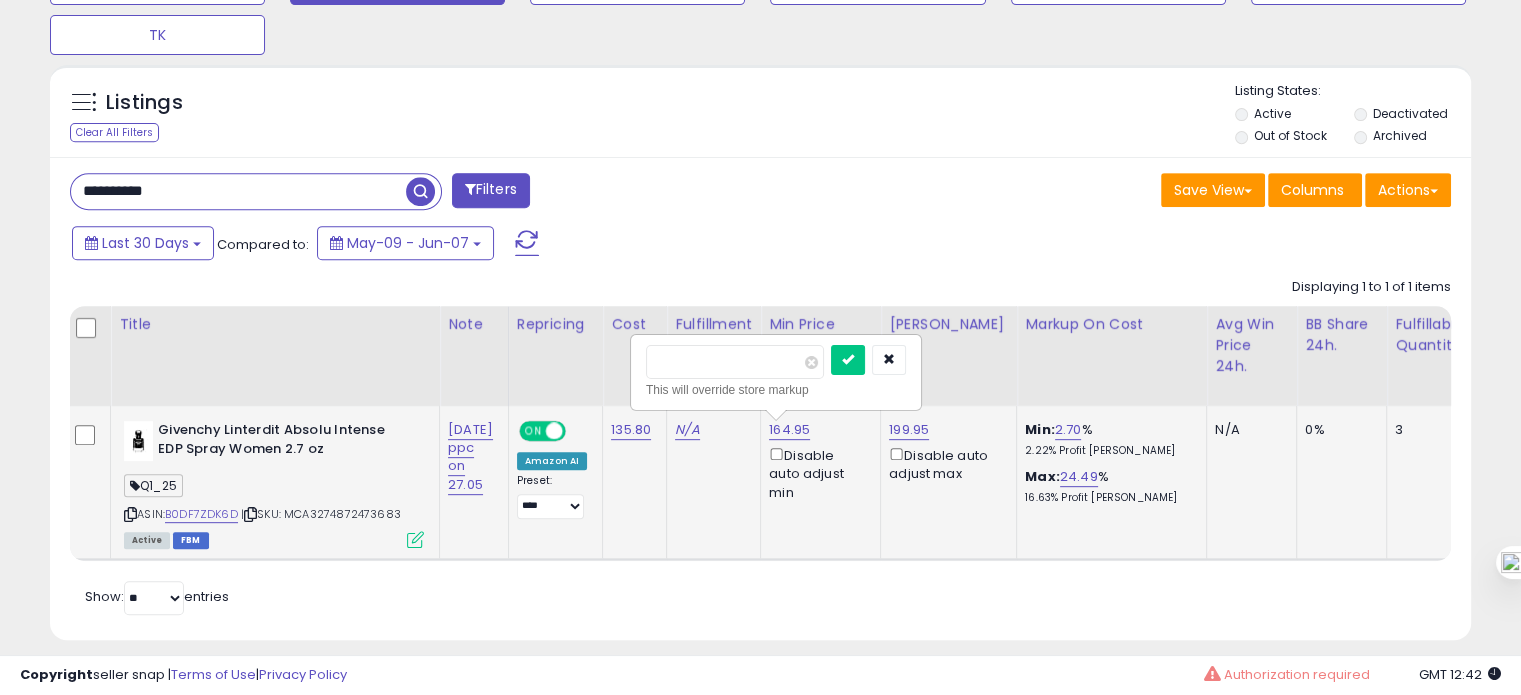 click on "******" at bounding box center [735, 362] 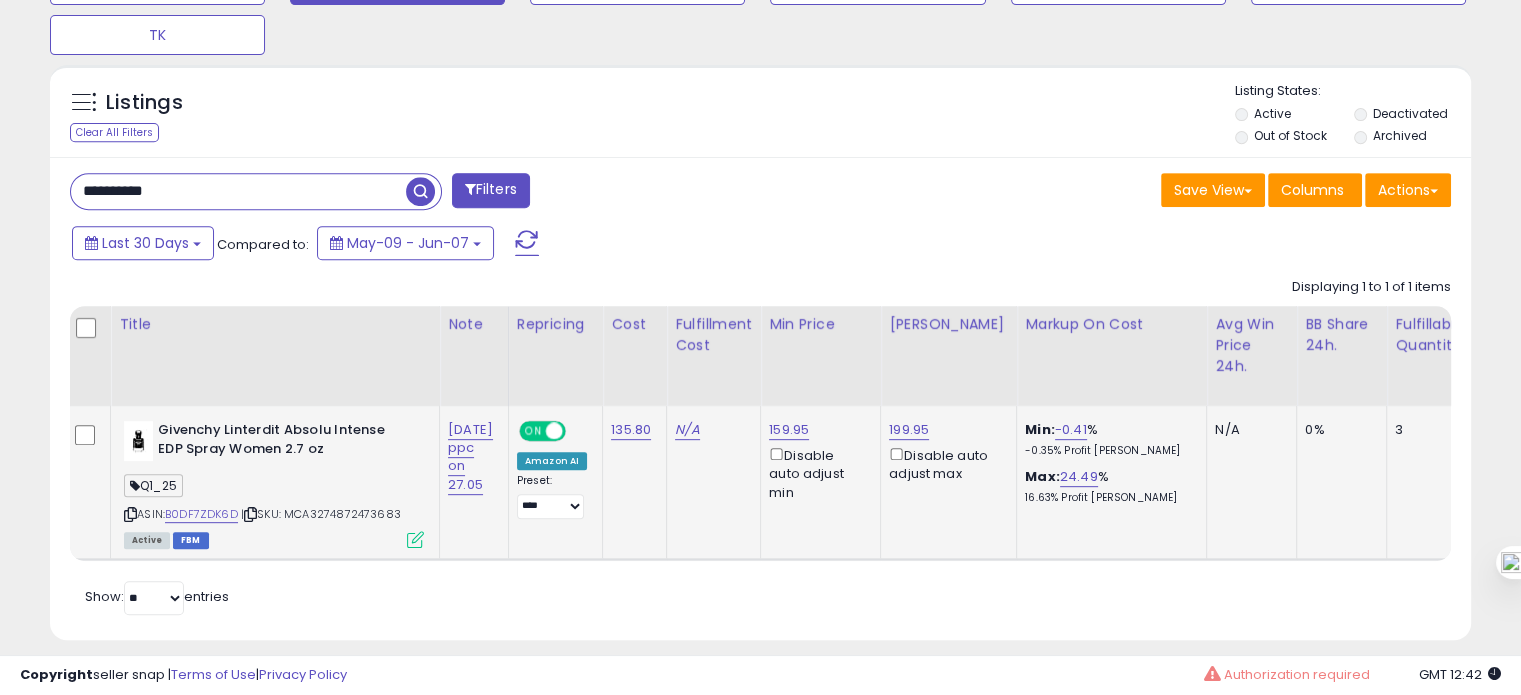 click at bounding box center (415, 539) 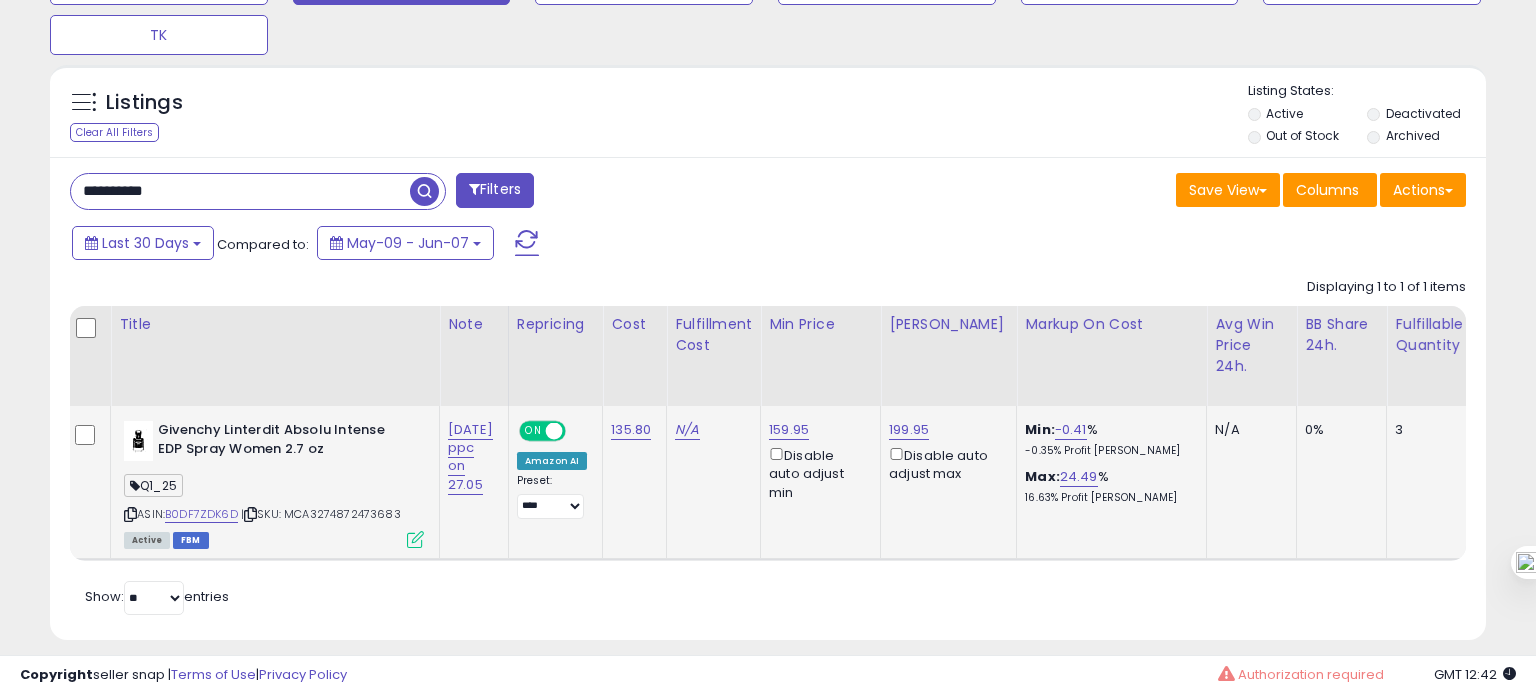scroll, scrollTop: 999589, scrollLeft: 999168, axis: both 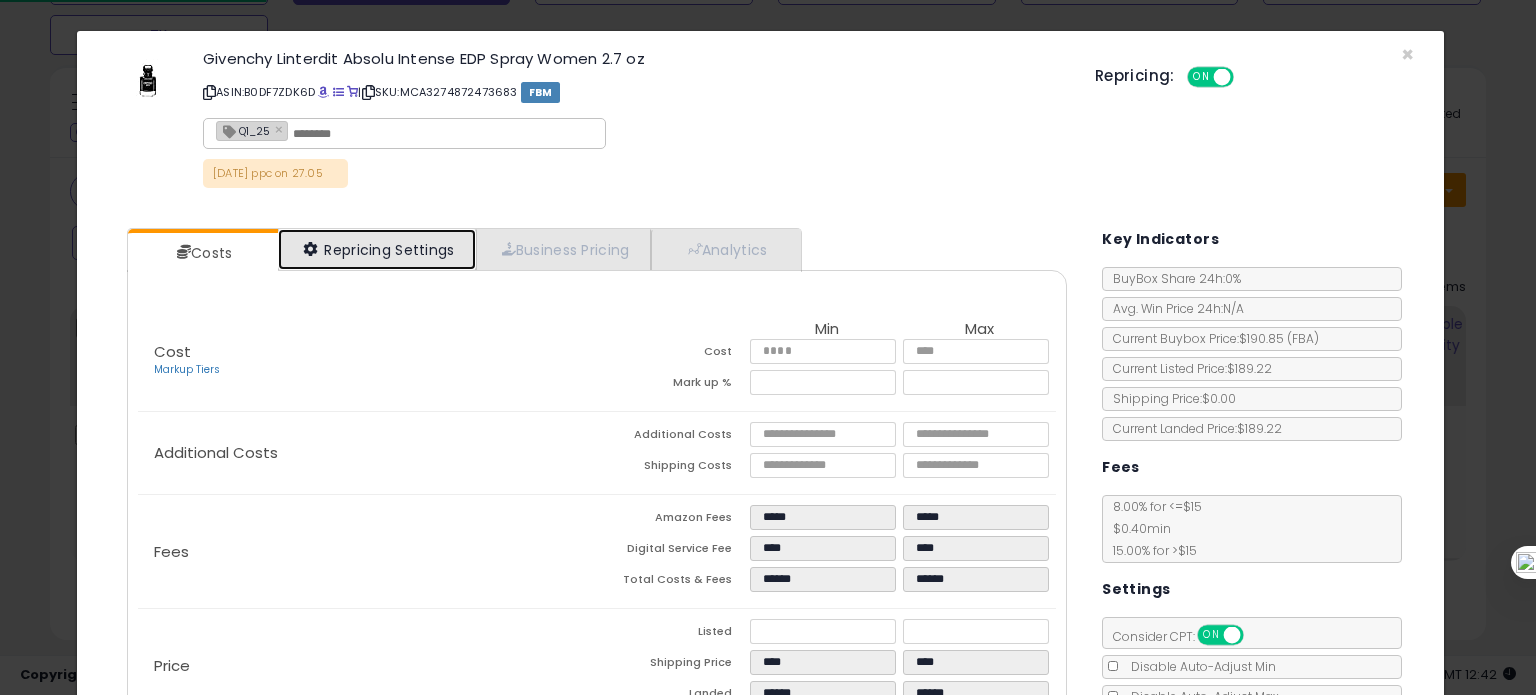 click on "Repricing Settings" at bounding box center (377, 249) 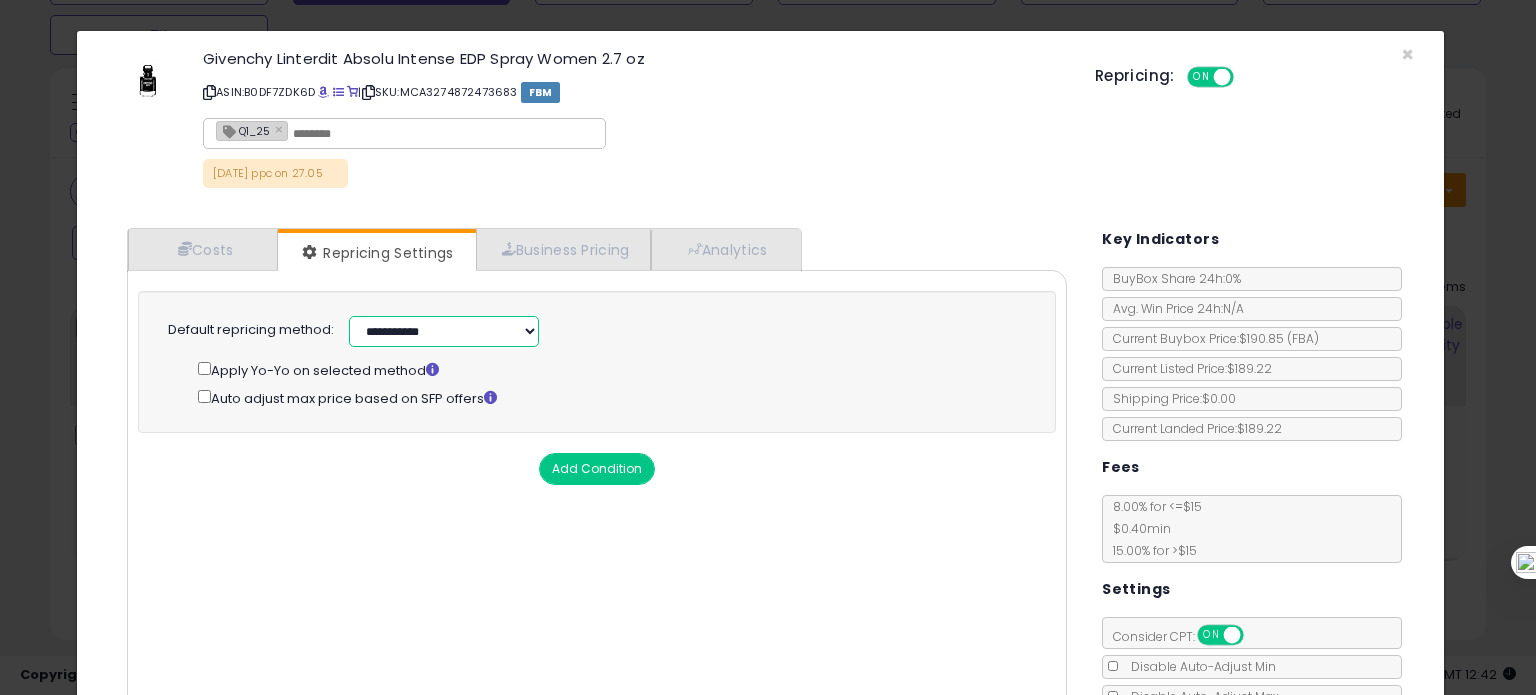 click on "**********" at bounding box center (444, 331) 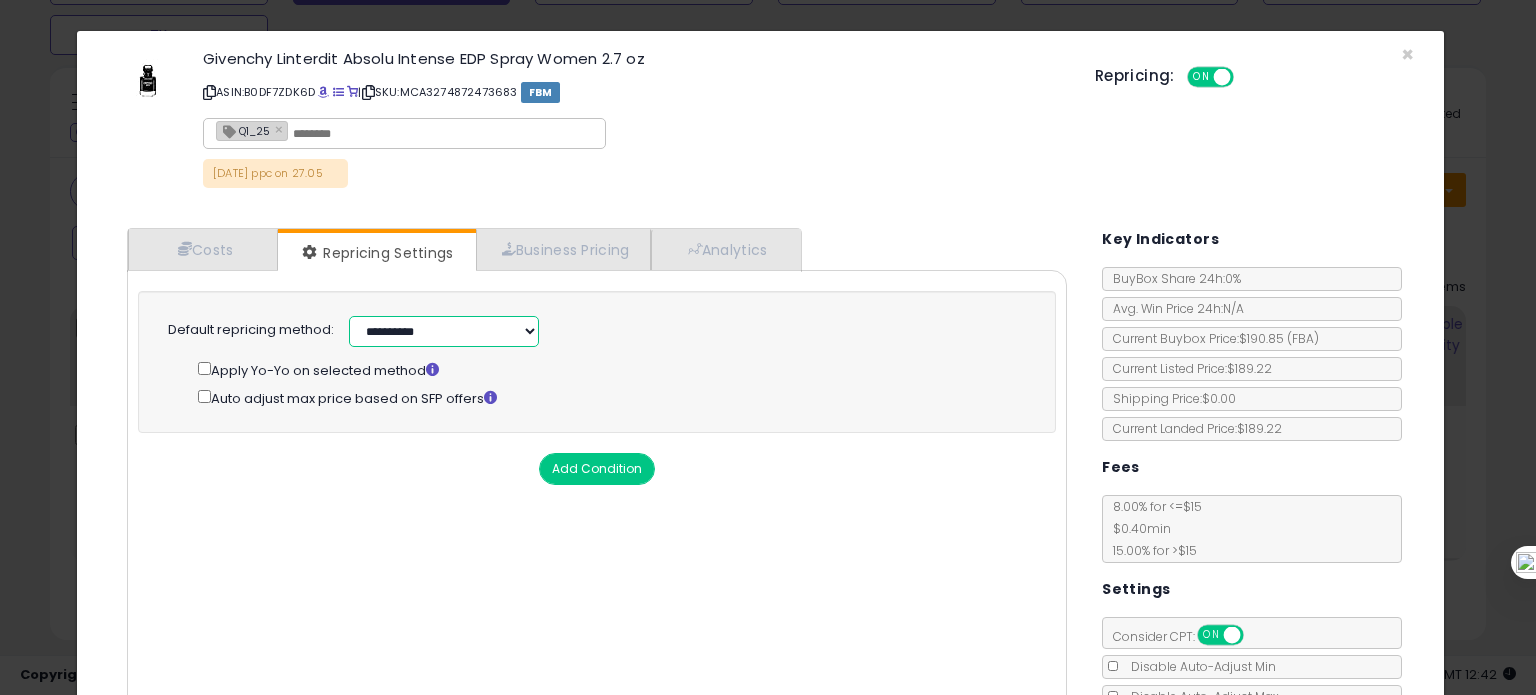 click on "**********" at bounding box center [444, 331] 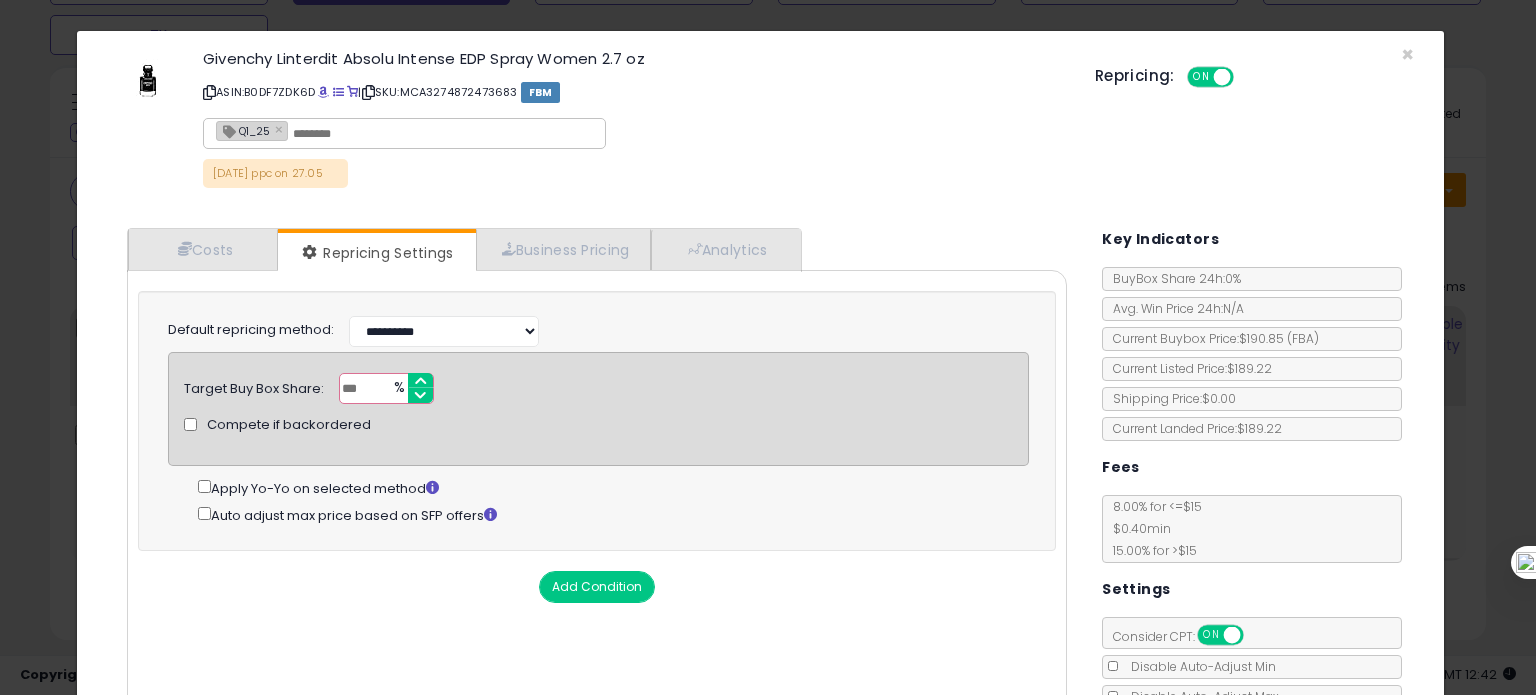 drag, startPoint x: 364, startPoint y: 389, endPoint x: 335, endPoint y: 390, distance: 29.017237 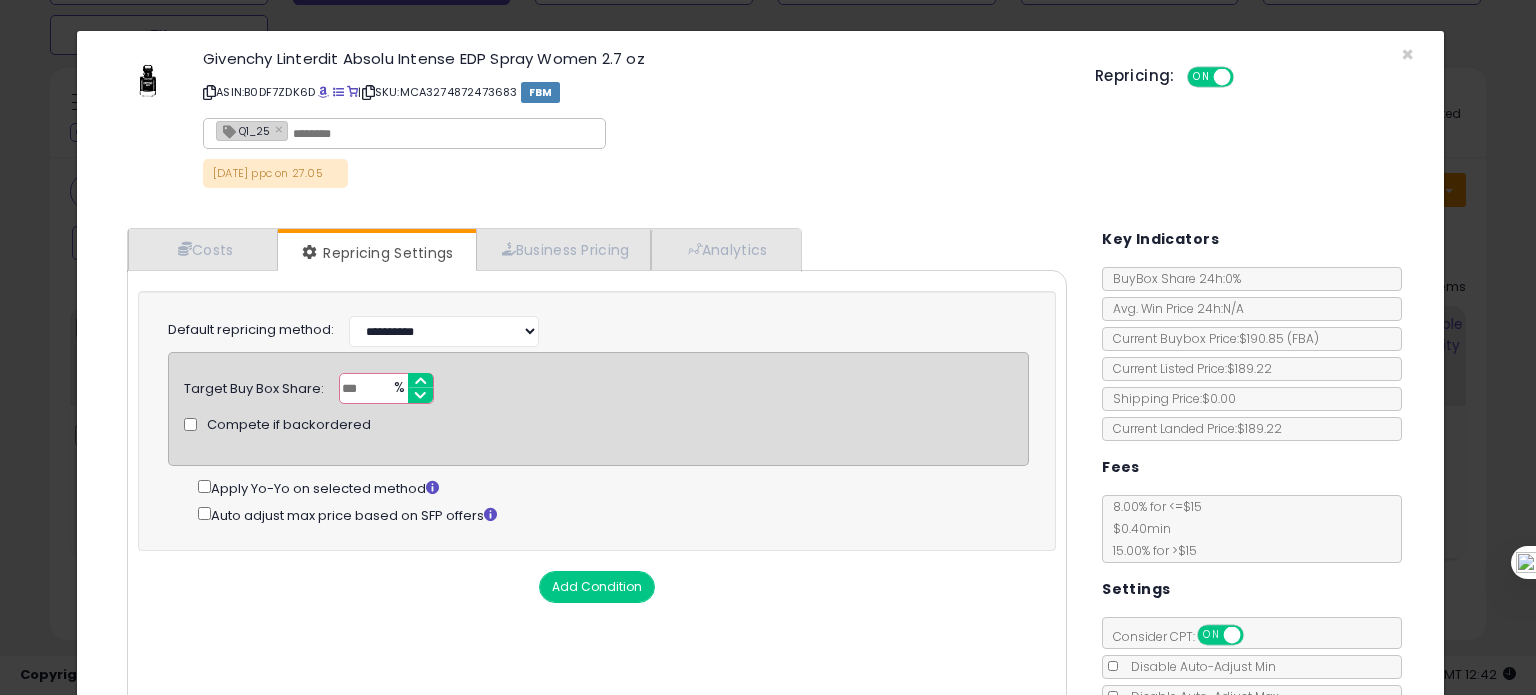 scroll, scrollTop: 144, scrollLeft: 0, axis: vertical 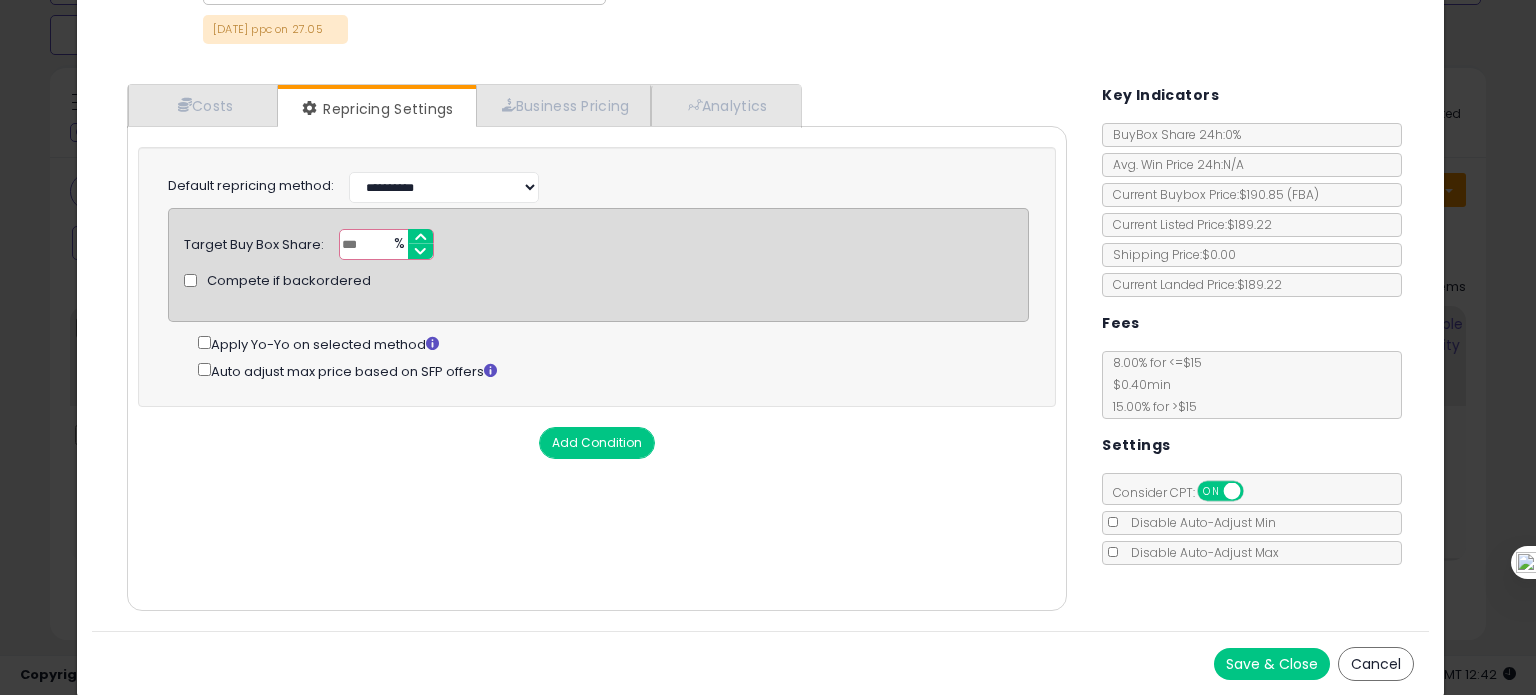 type on "*" 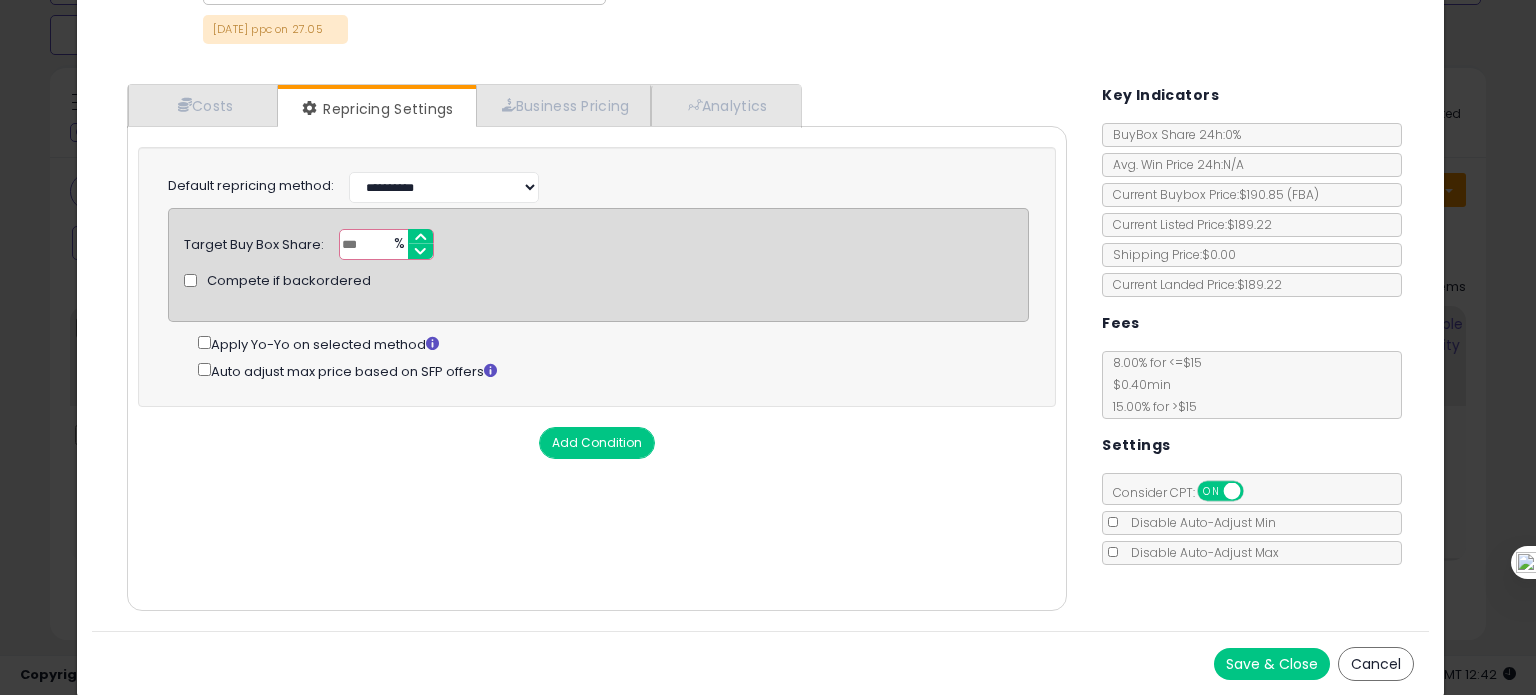 click on "Save & Close
Cancel" at bounding box center (760, 663) 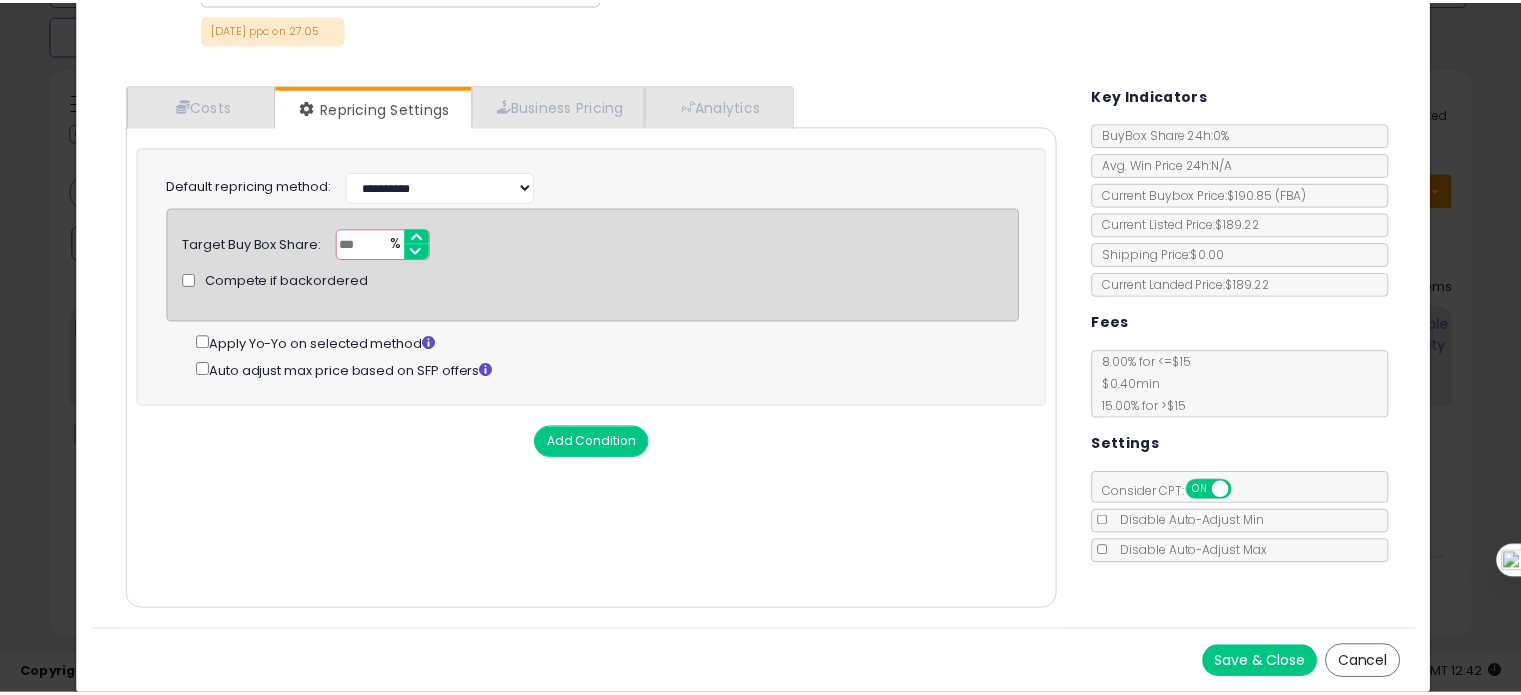 scroll, scrollTop: 0, scrollLeft: 0, axis: both 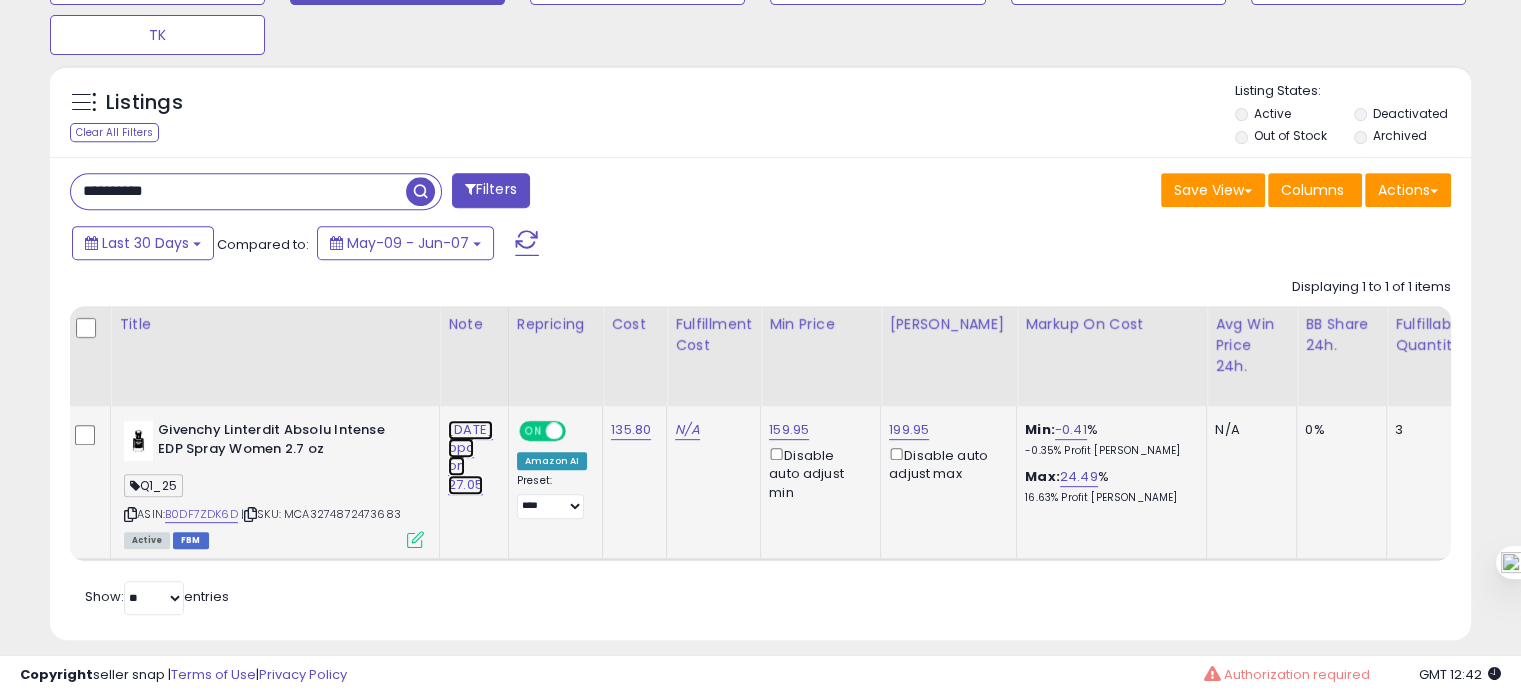 click on "04.07.25 ppc on 27.05" at bounding box center [470, 457] 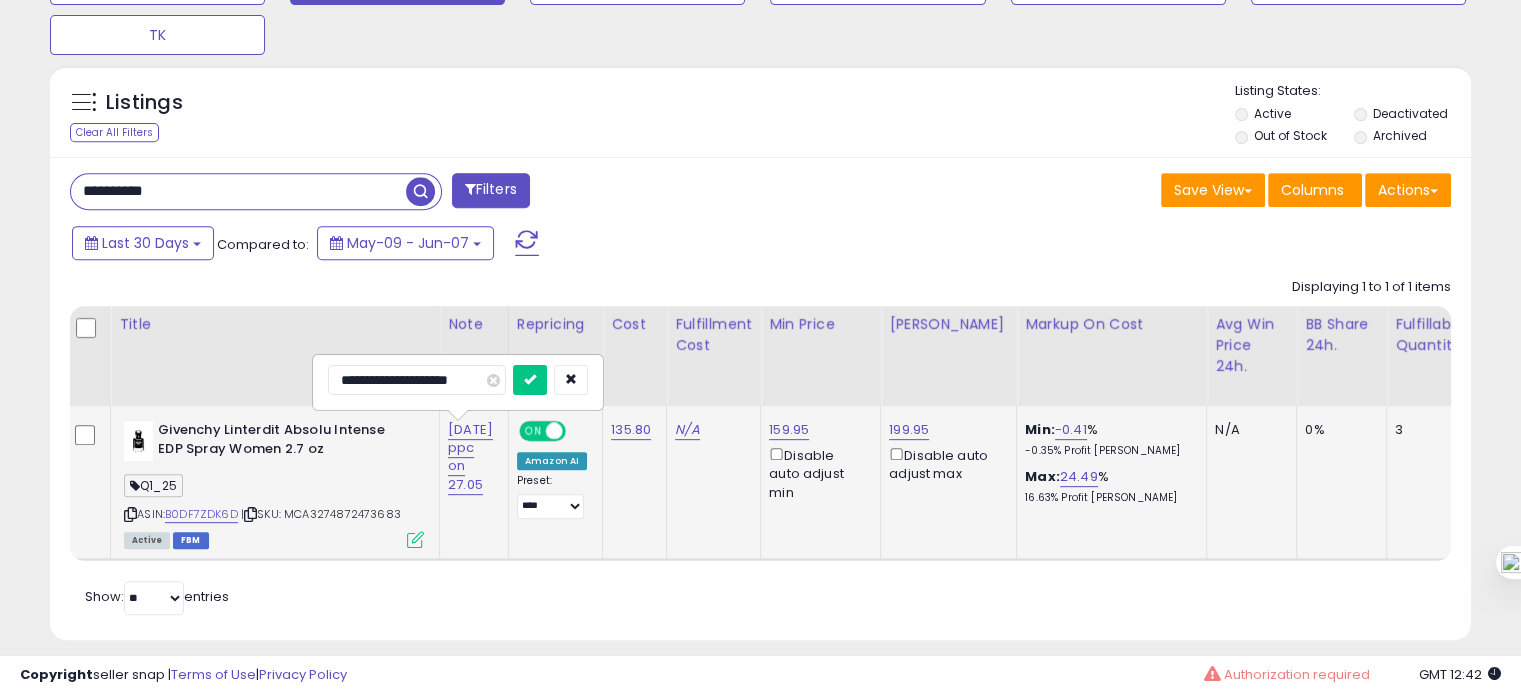 click on "**********" at bounding box center [417, 380] 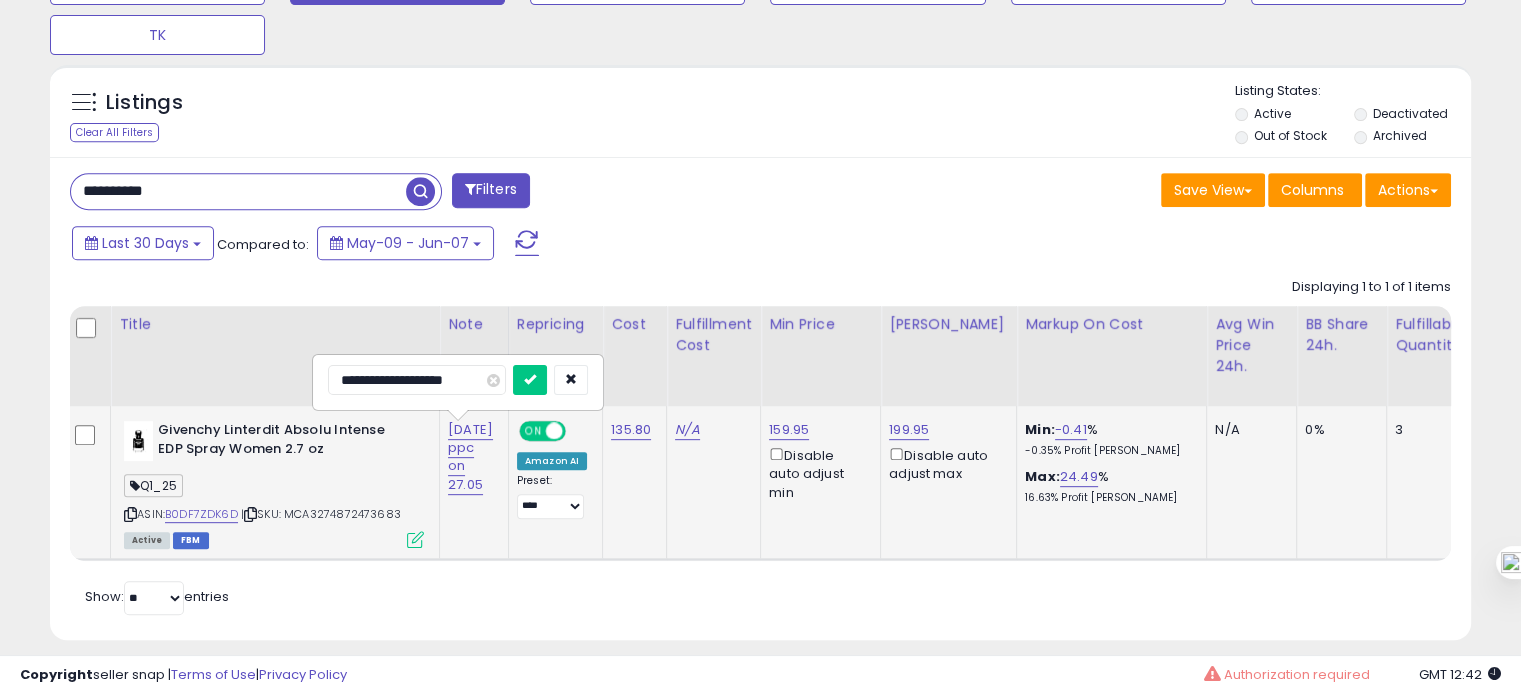 click at bounding box center [530, 380] 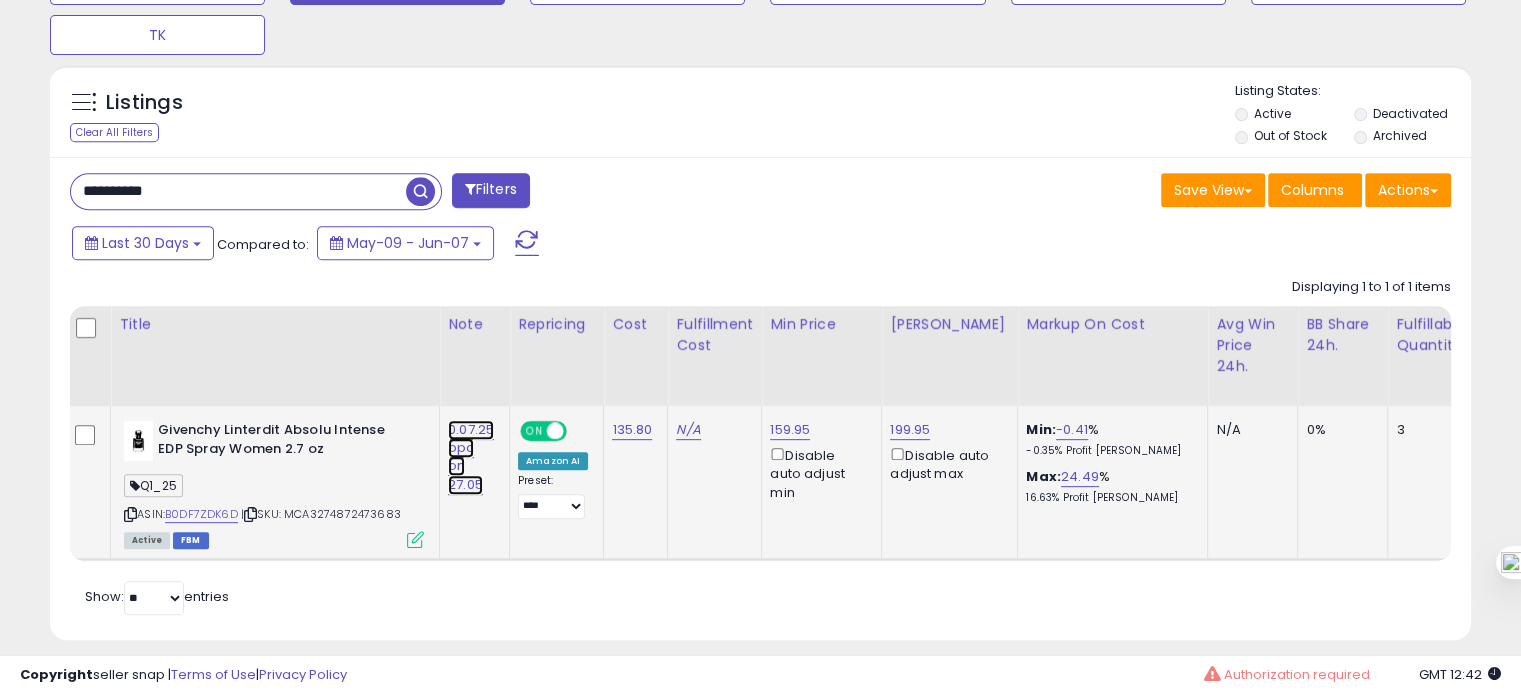 click on "0.07.25 ppc on 27.05" at bounding box center (471, 457) 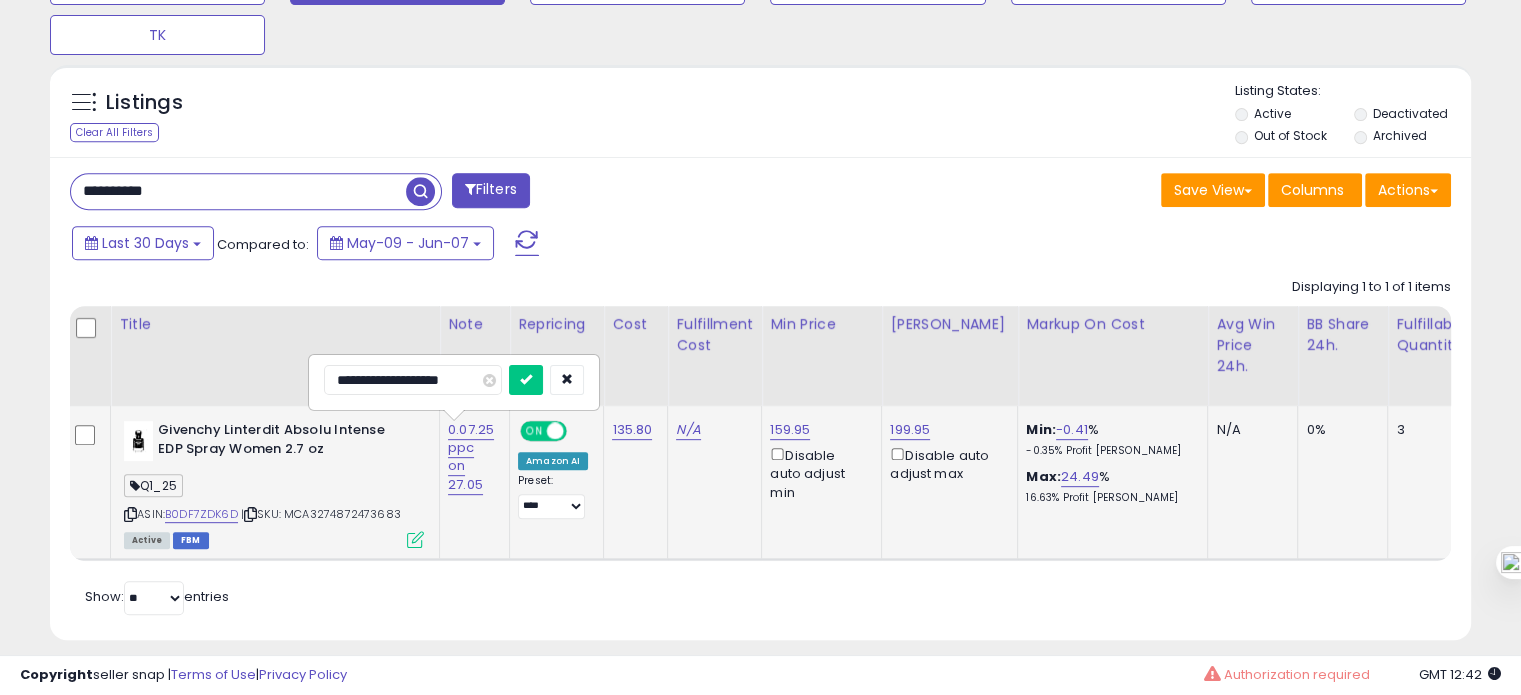click on "**********" at bounding box center (413, 380) 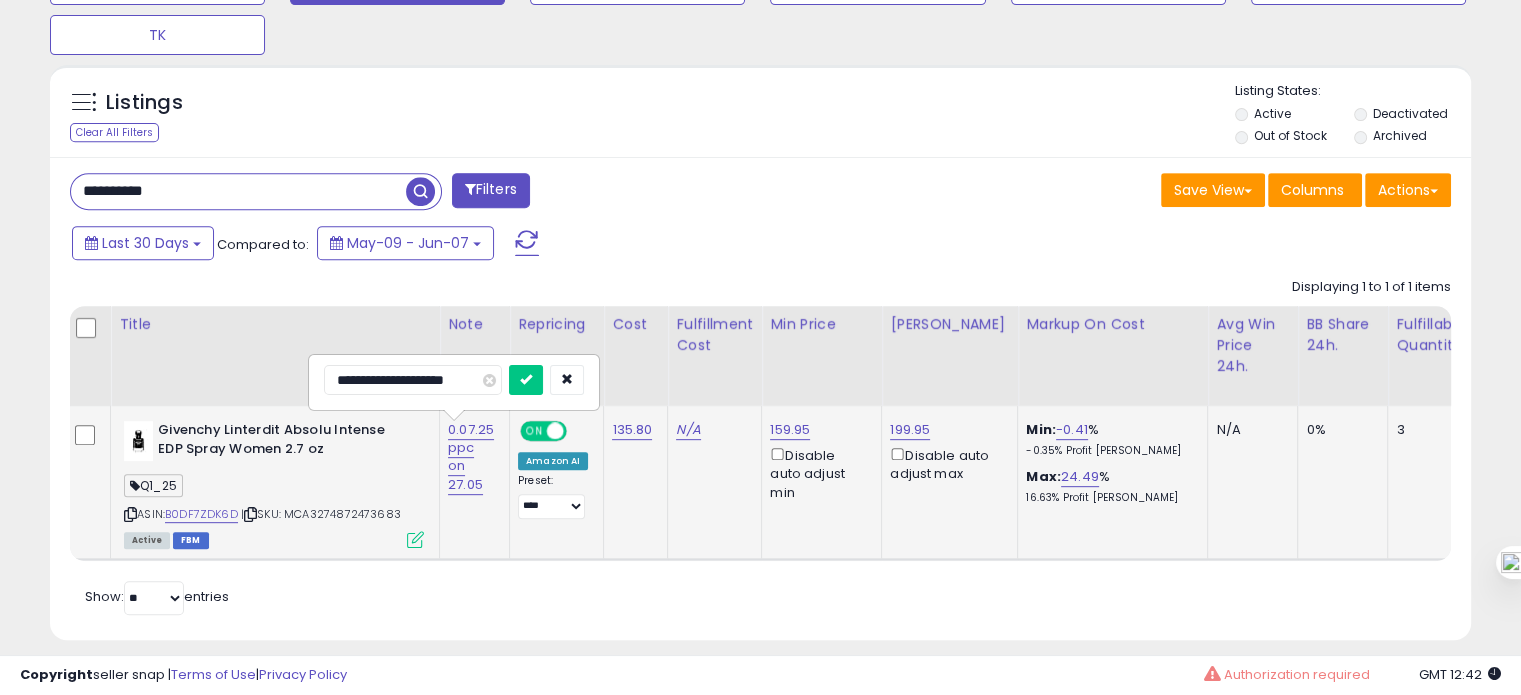 click at bounding box center (526, 380) 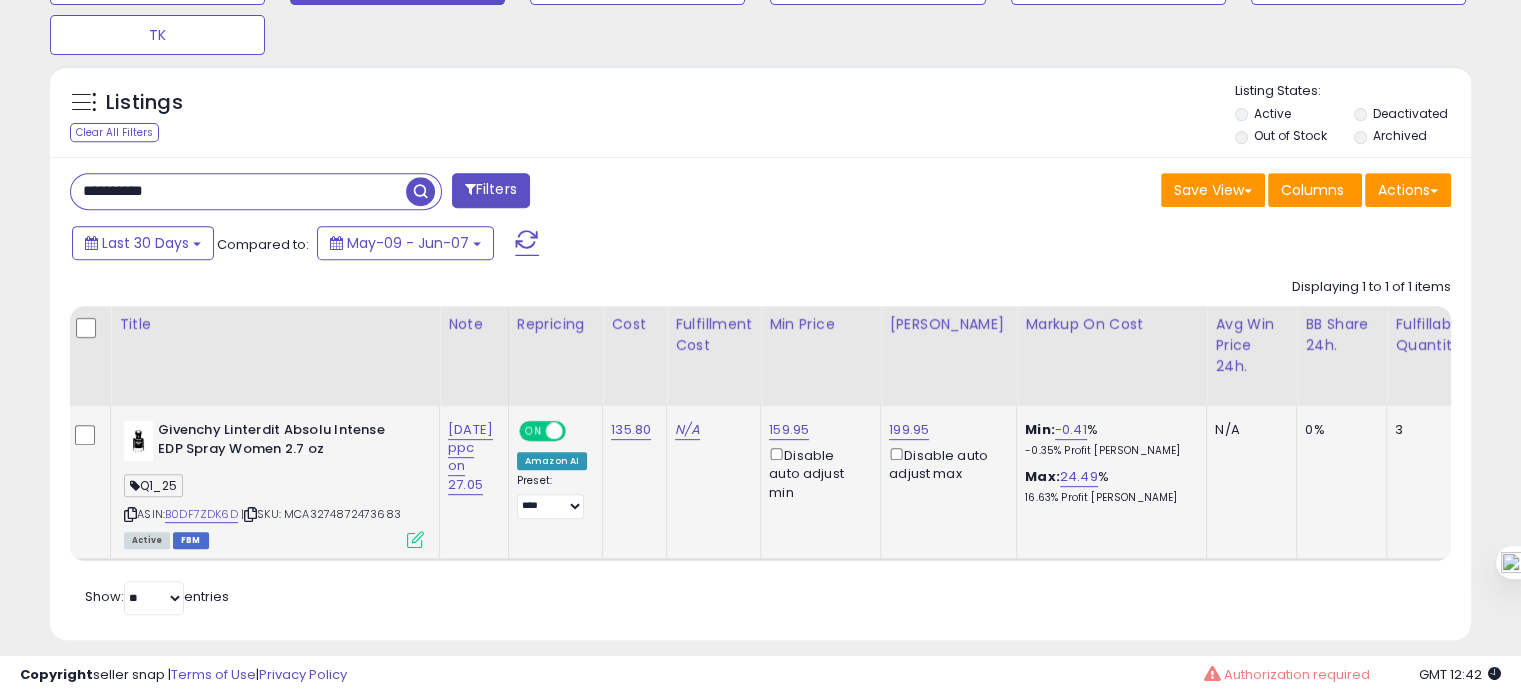 click on "**********" at bounding box center (238, 191) 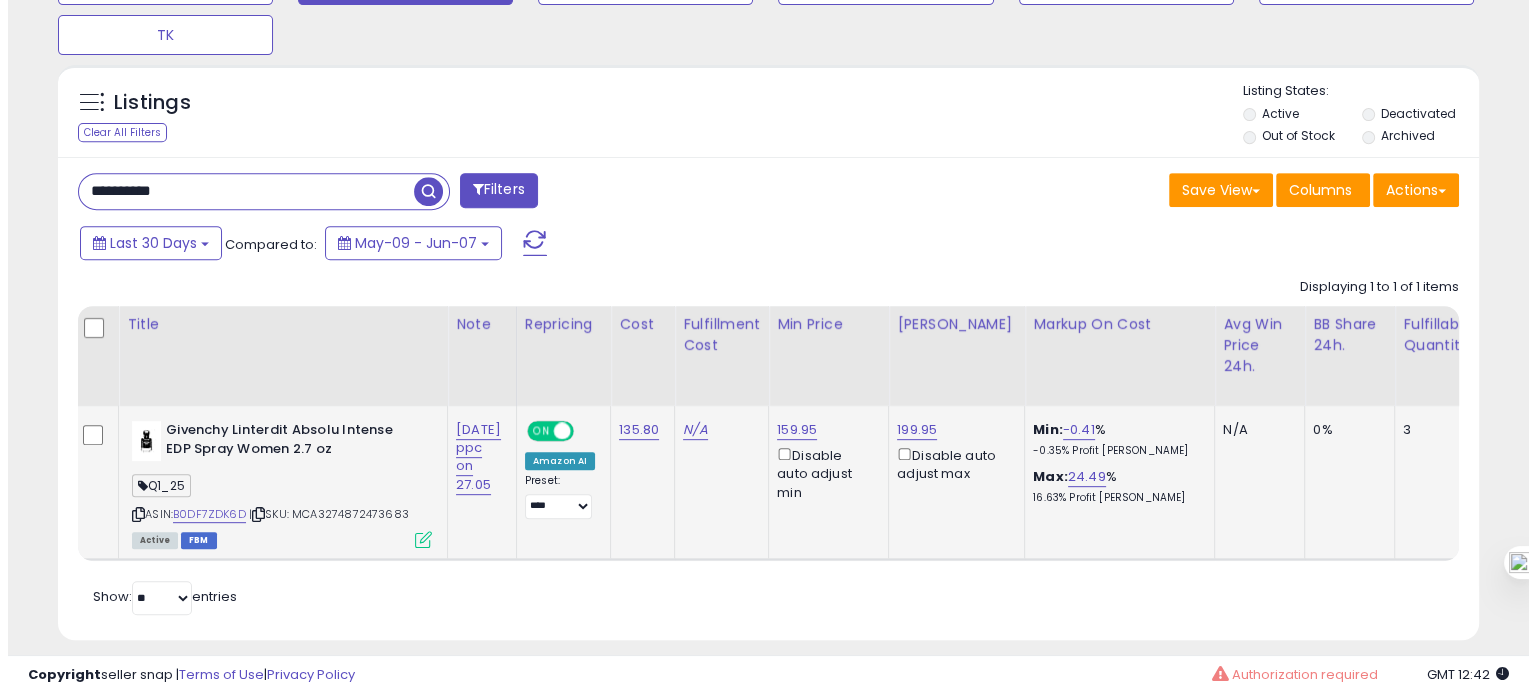 scroll, scrollTop: 695, scrollLeft: 0, axis: vertical 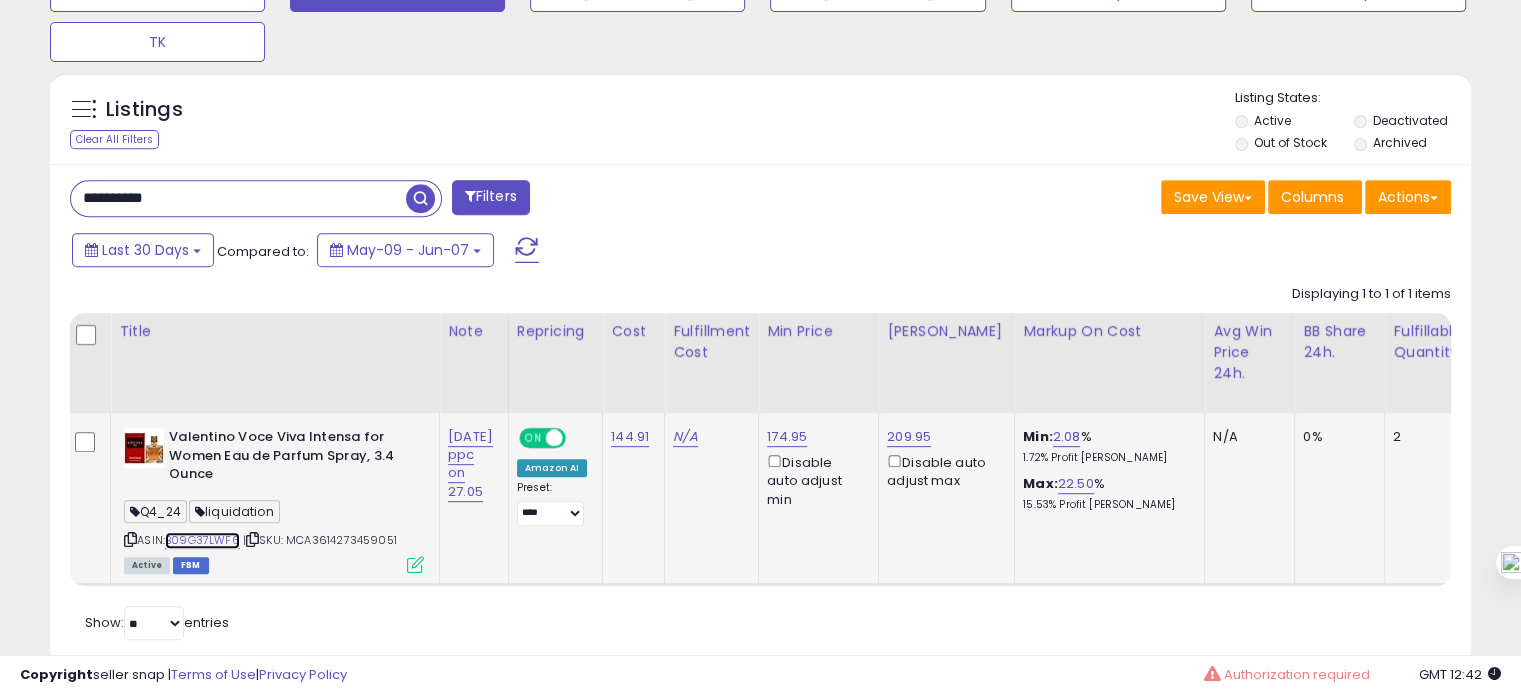click on "B09G37LWF6" at bounding box center [202, 540] 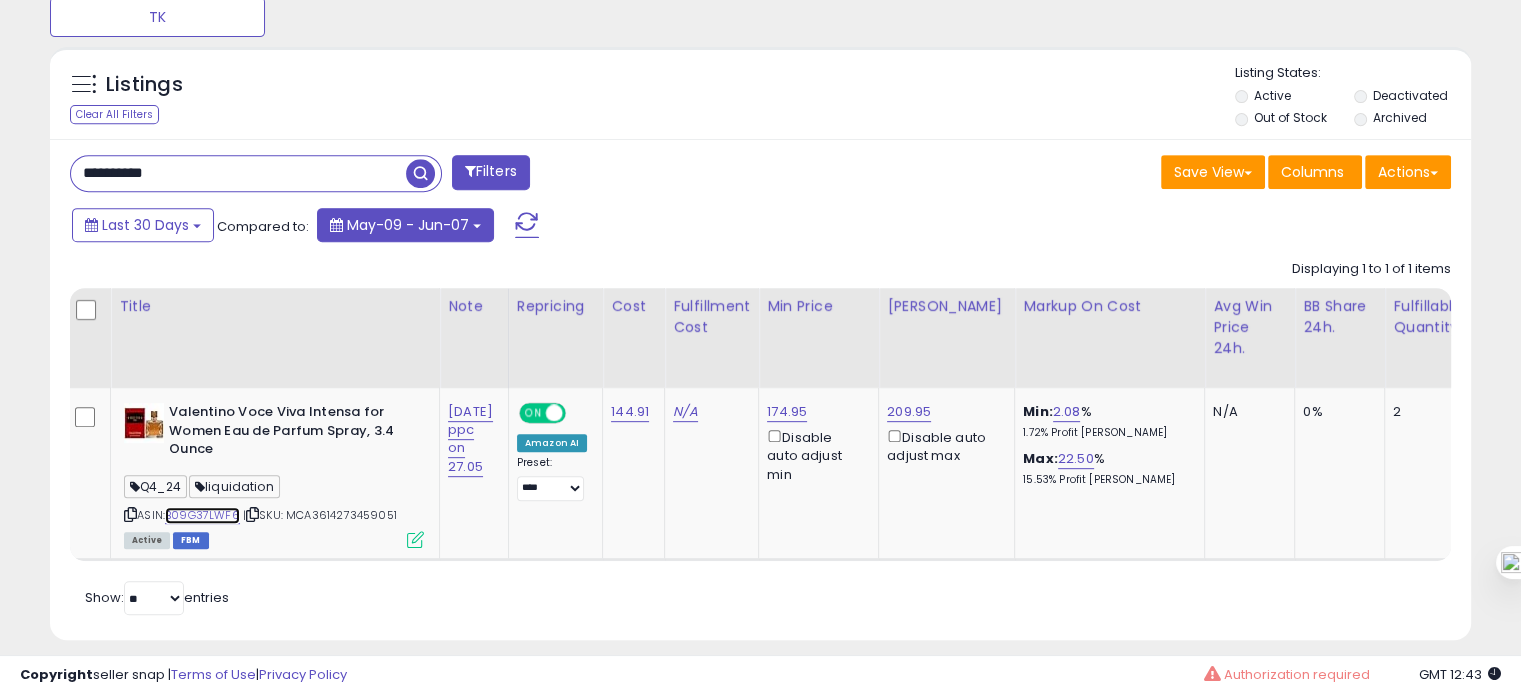 scroll, scrollTop: 867, scrollLeft: 0, axis: vertical 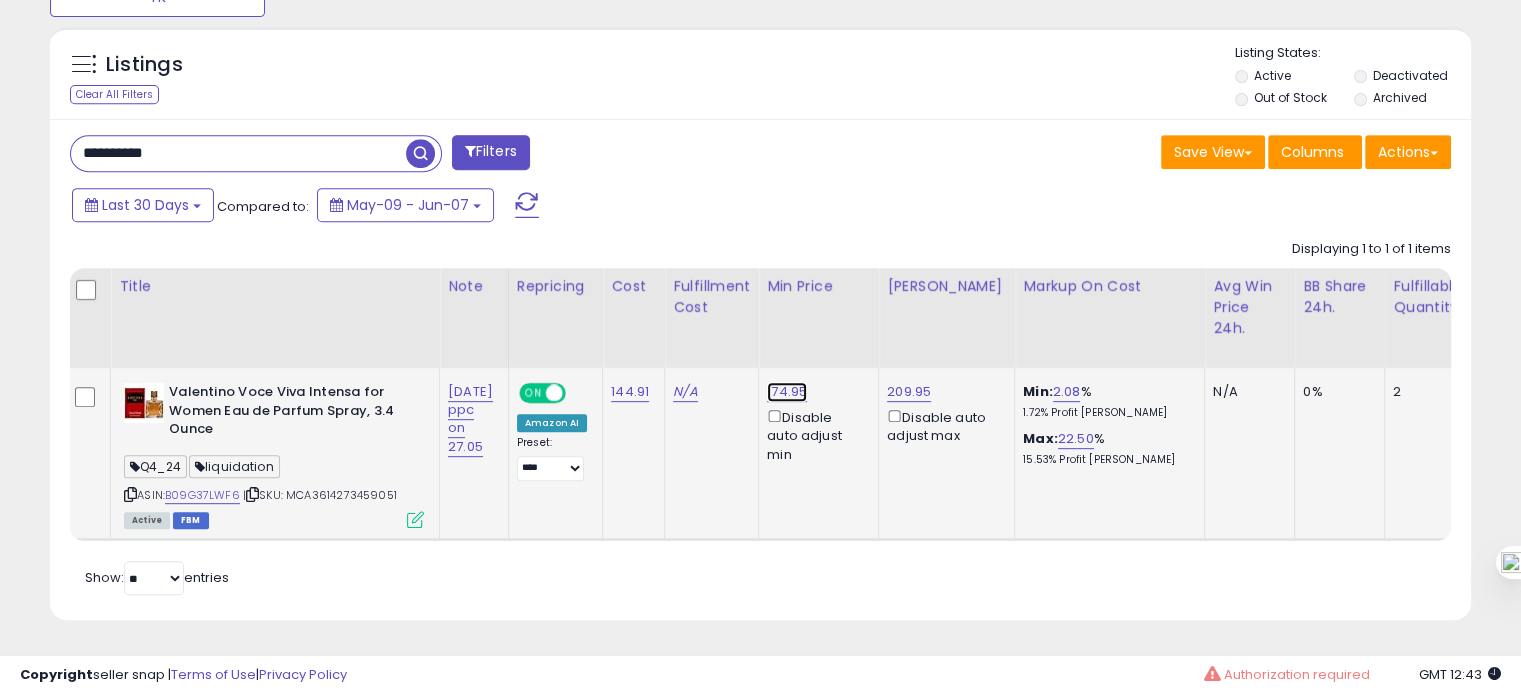 click on "174.95" at bounding box center (787, 392) 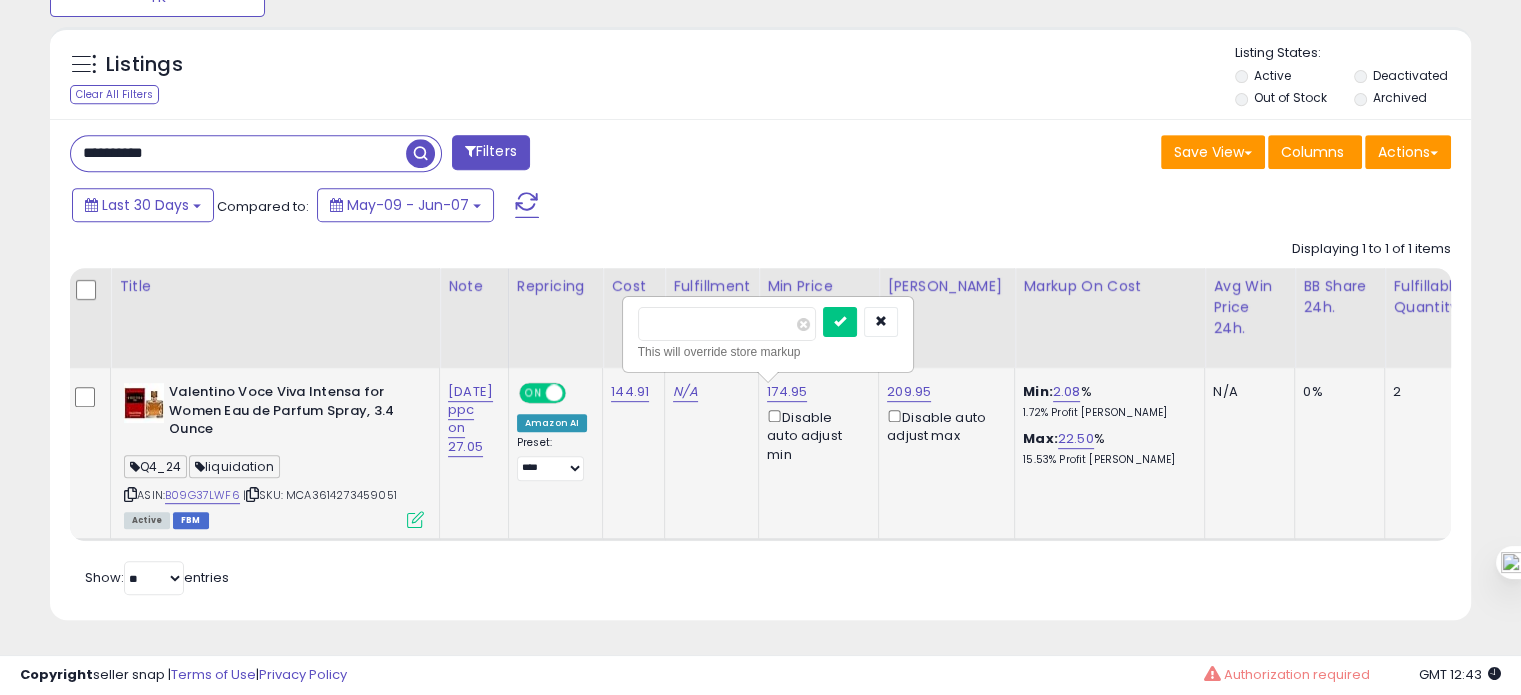 click on "******" at bounding box center [727, 324] 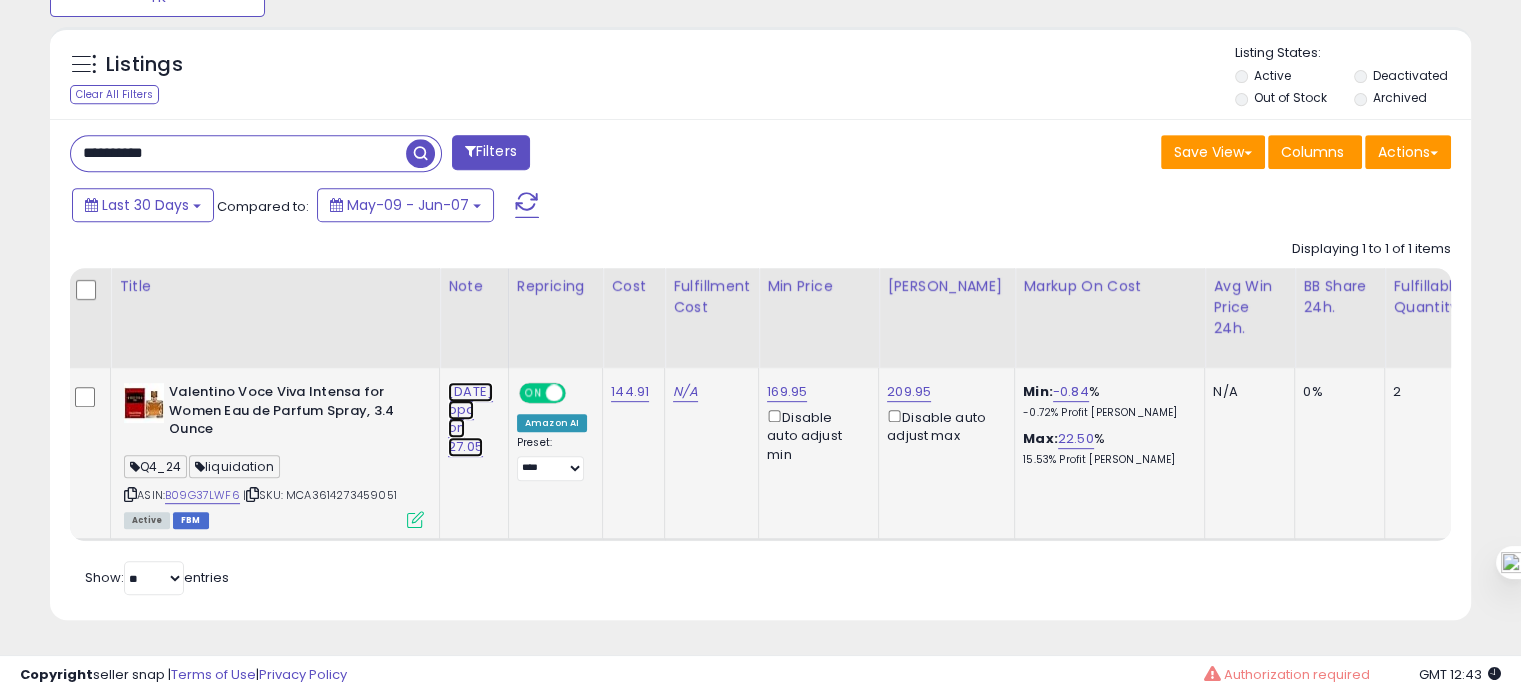 click on "01.07.25 ppc on 27.05" at bounding box center [470, 419] 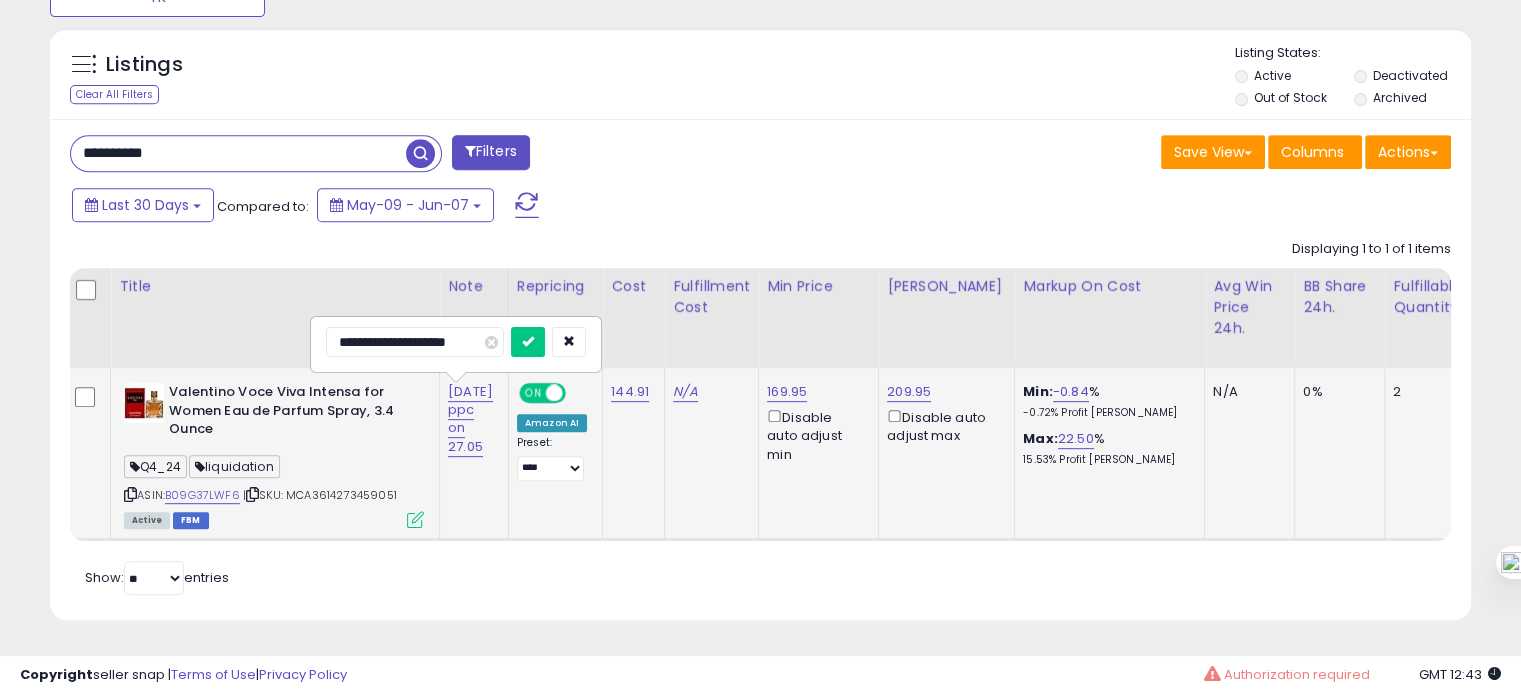 click on "**********" at bounding box center [415, 342] 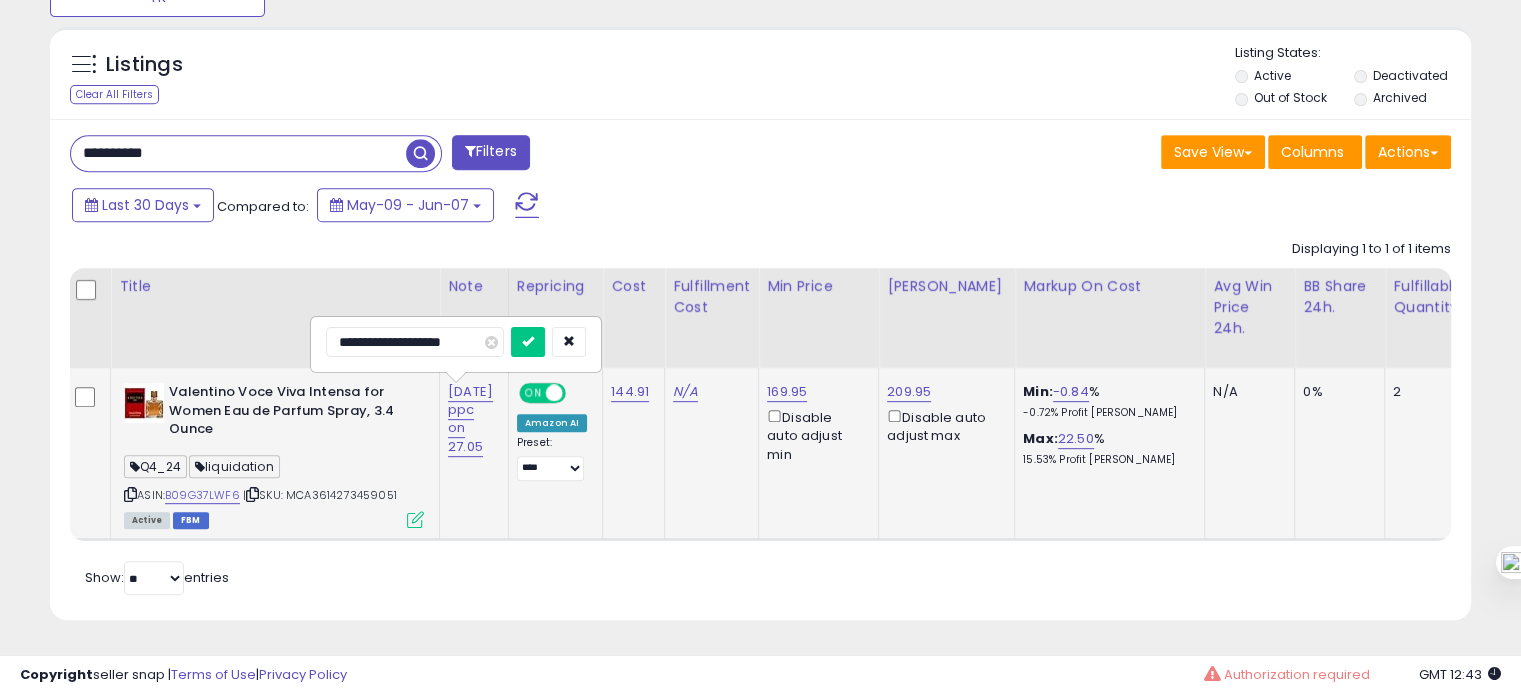 type on "**********" 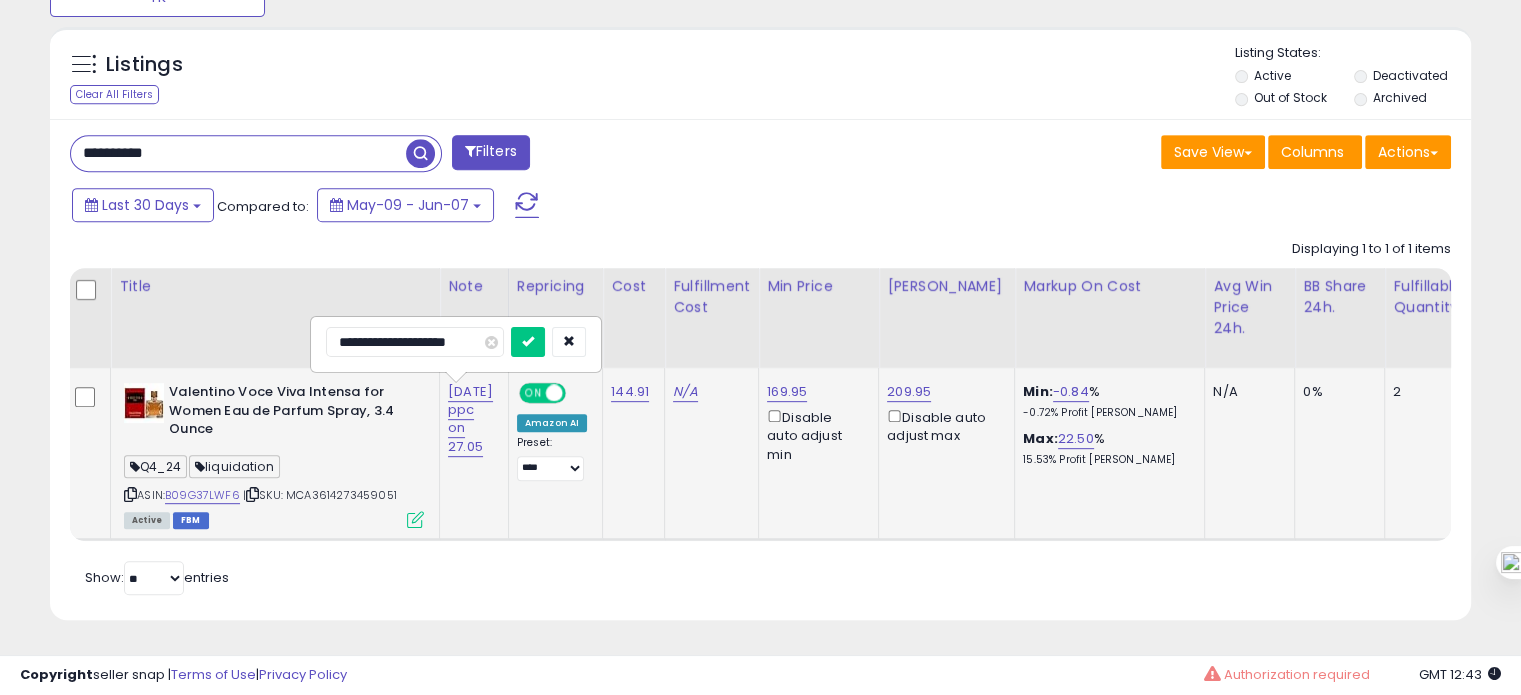 click at bounding box center [528, 342] 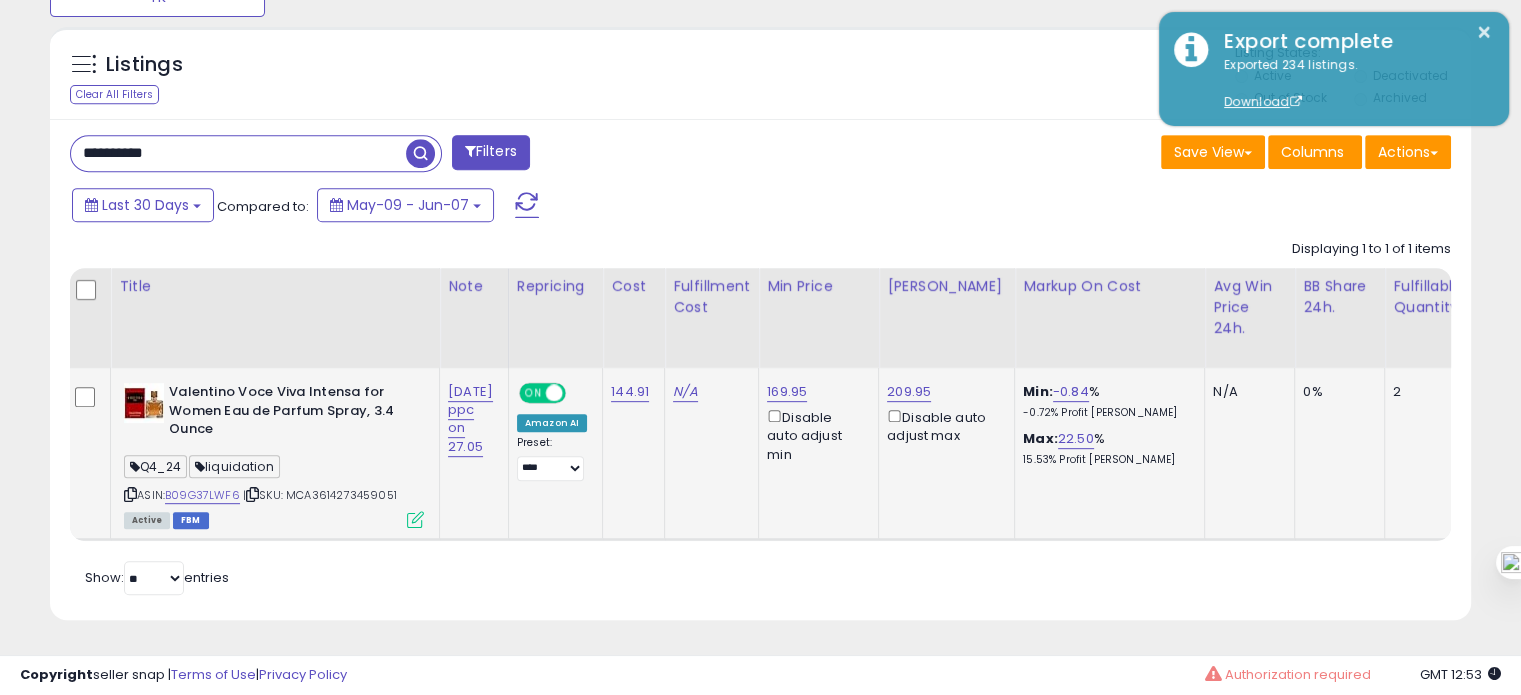 click on "**********" at bounding box center (238, 153) 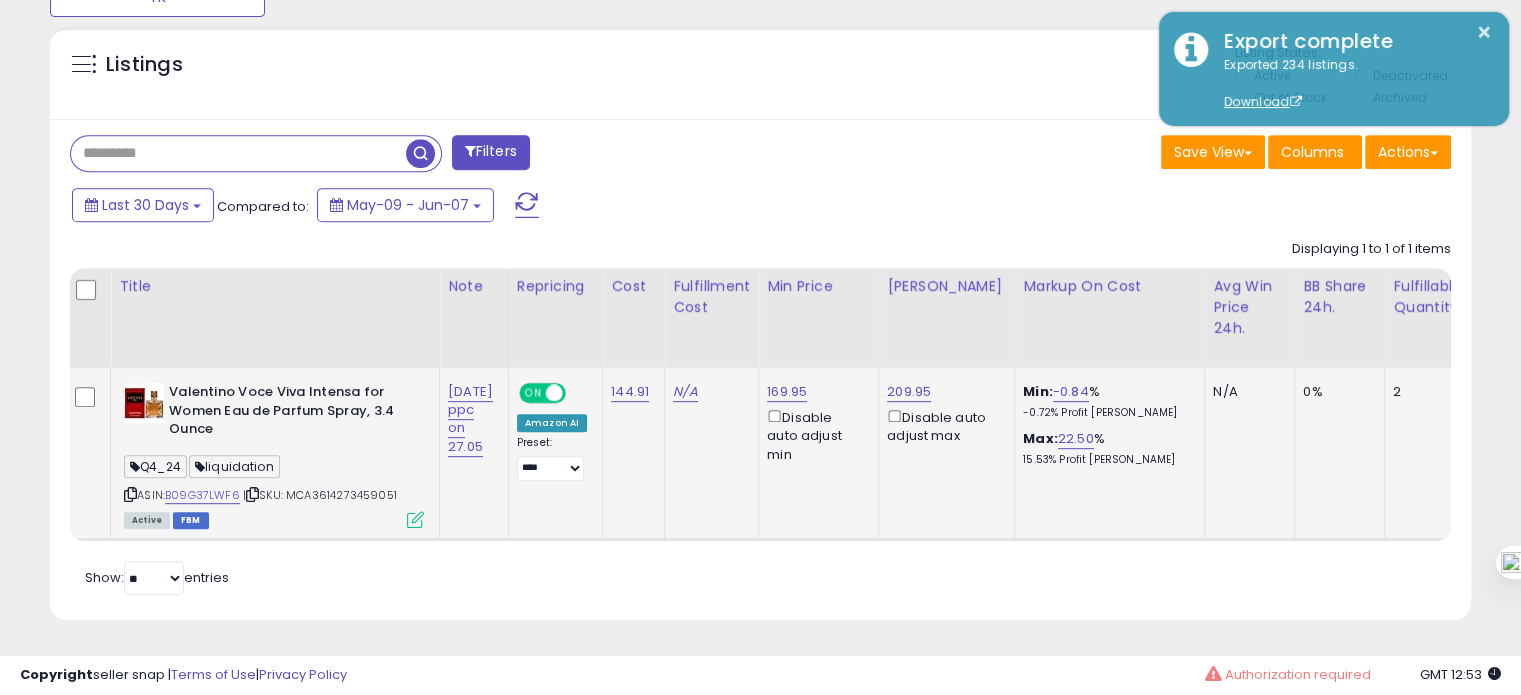 type 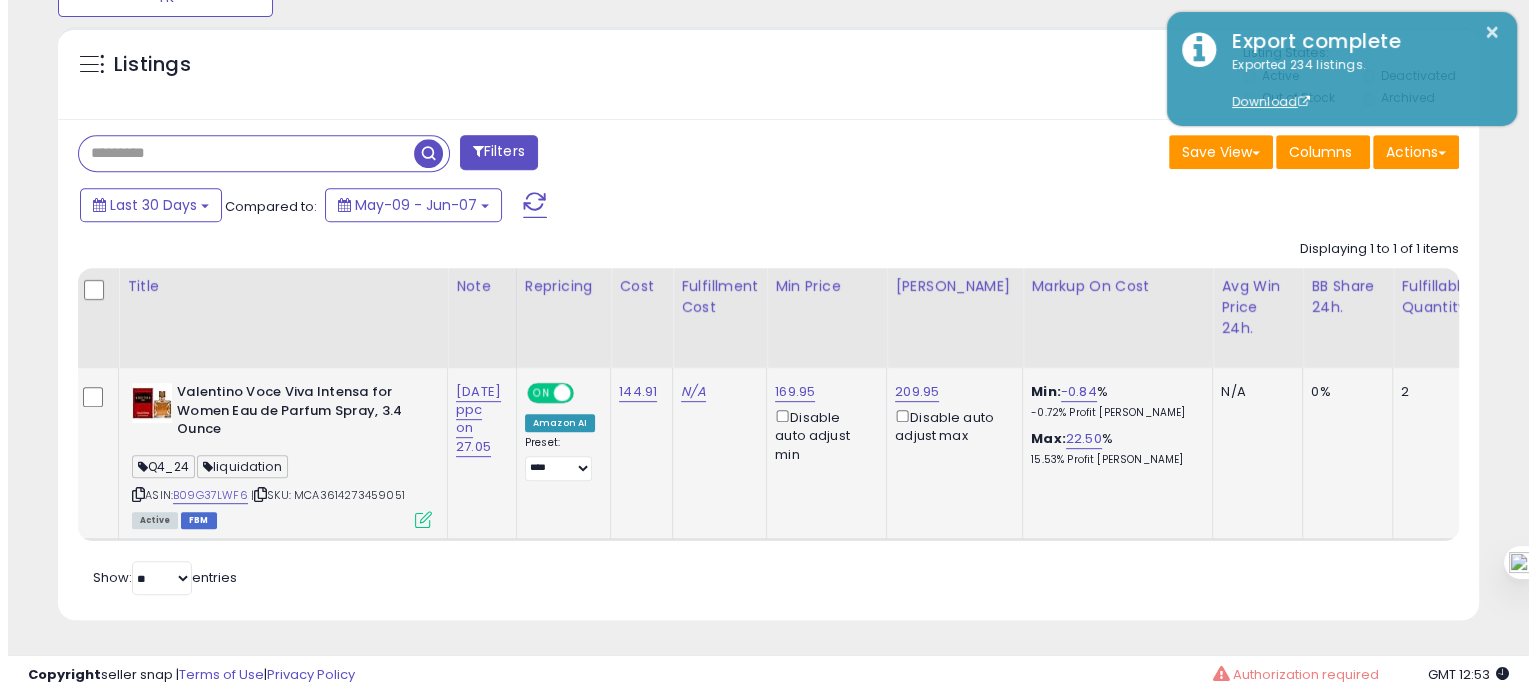 scroll, scrollTop: 695, scrollLeft: 0, axis: vertical 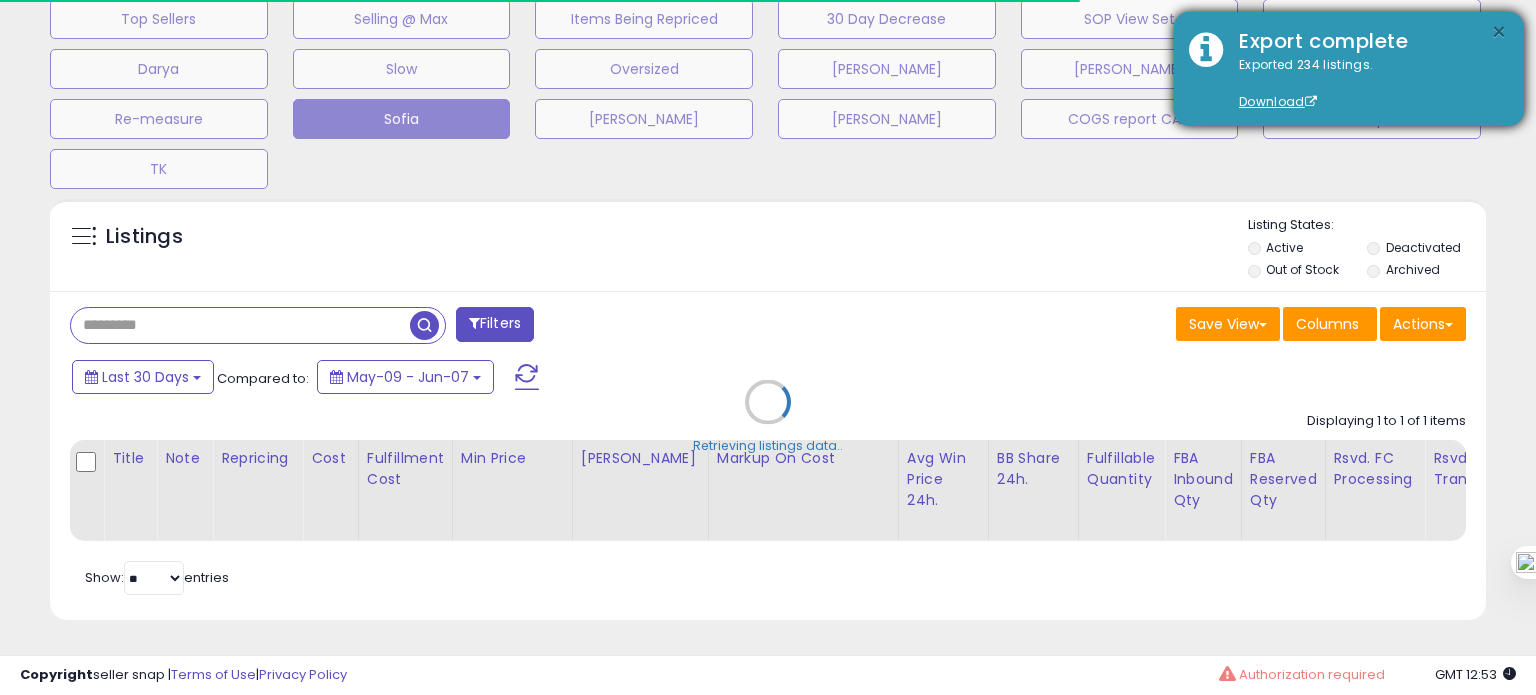 click on "×" at bounding box center [1499, 32] 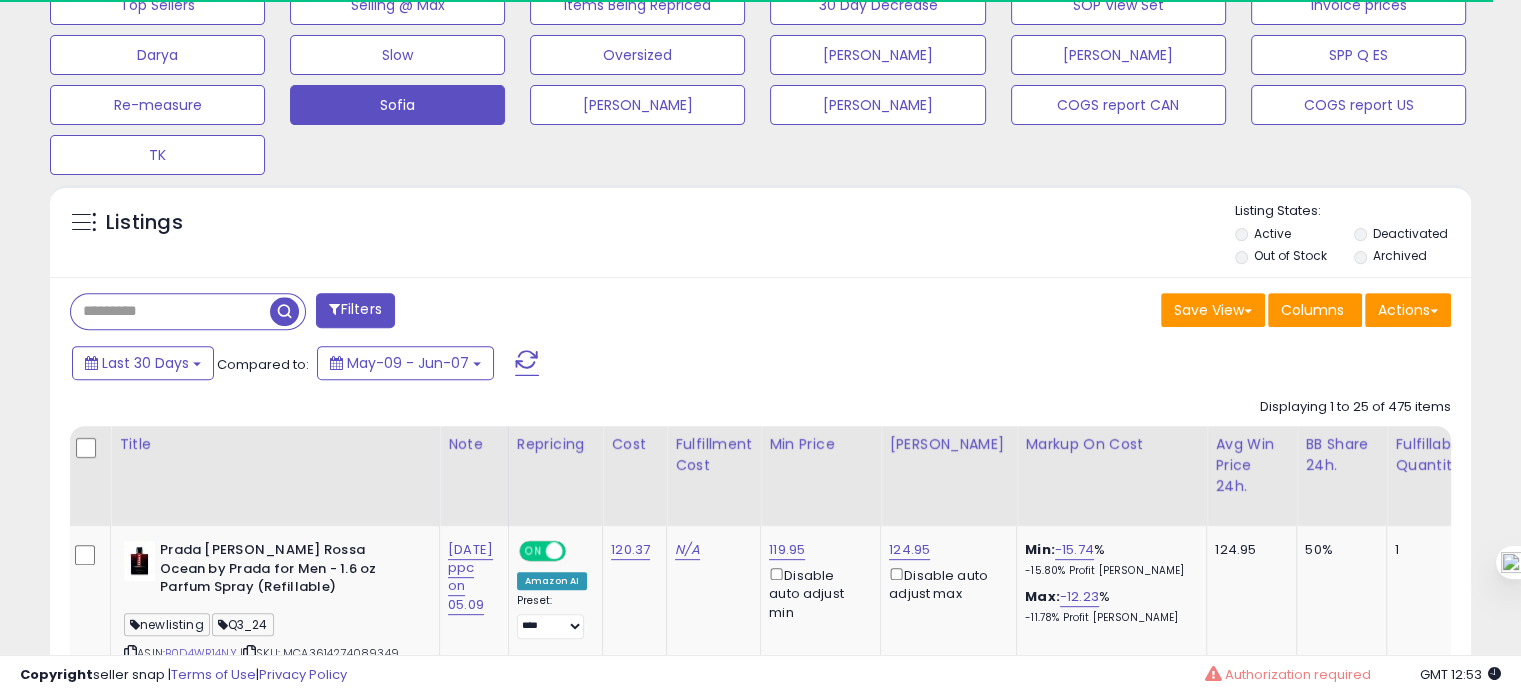 scroll, scrollTop: 409, scrollLeft: 822, axis: both 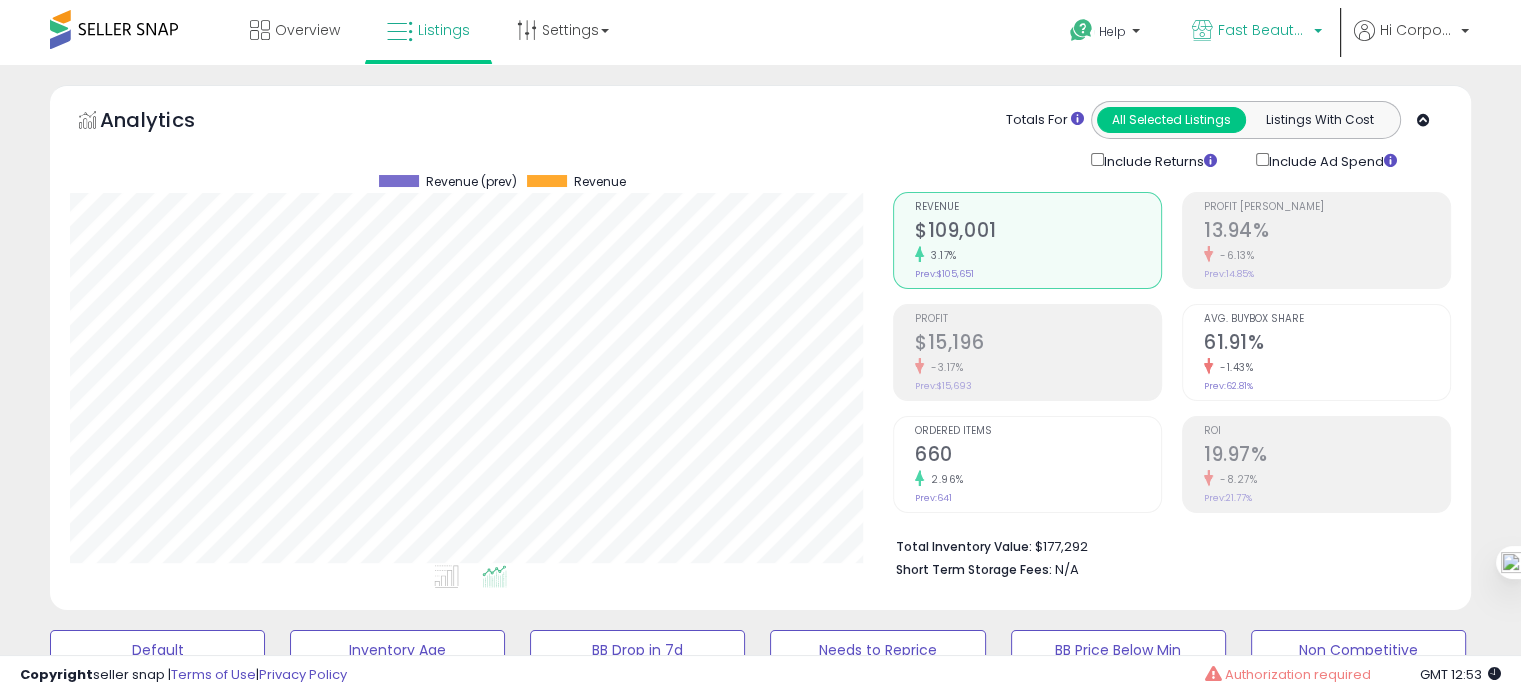 click on "Fast Beauty ([GEOGRAPHIC_DATA])" at bounding box center [1257, 32] 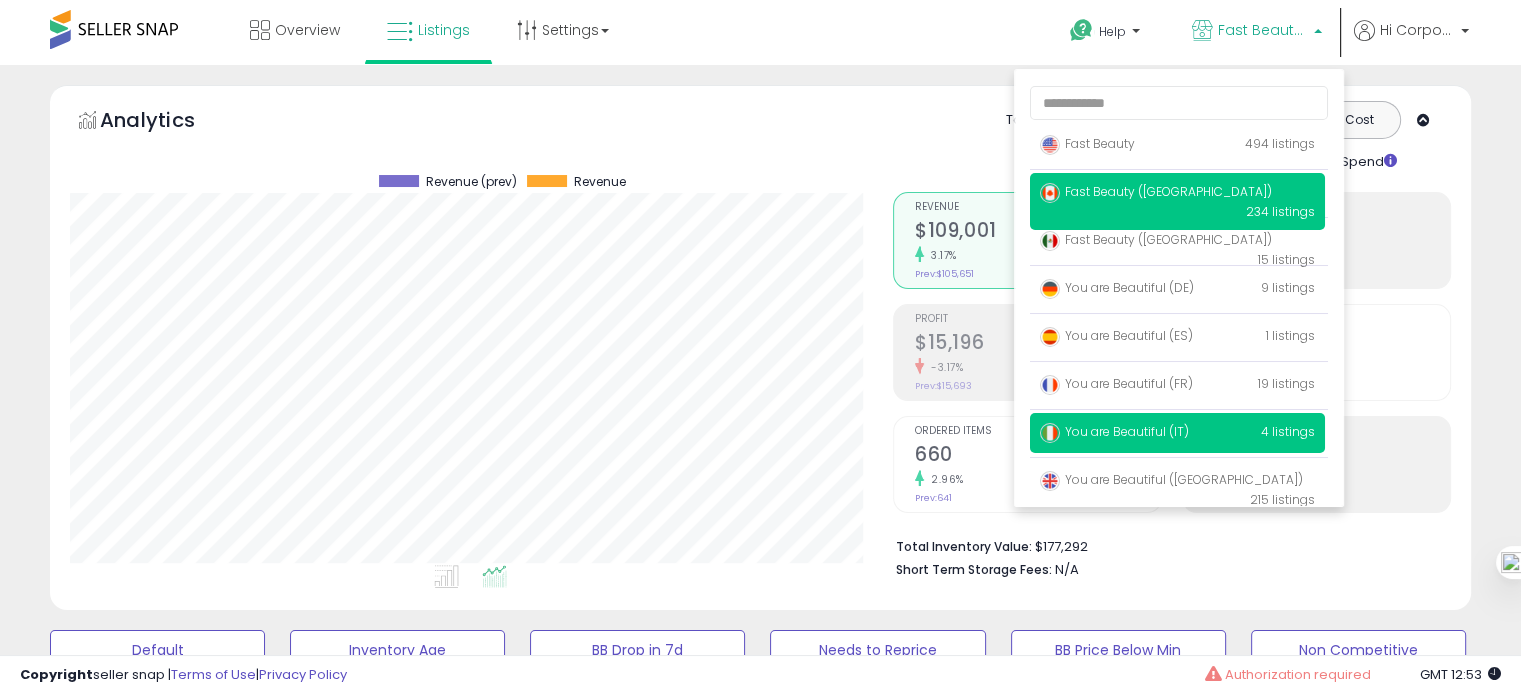 click on "You are Beautiful (IT)
4
listings" at bounding box center (1177, 433) 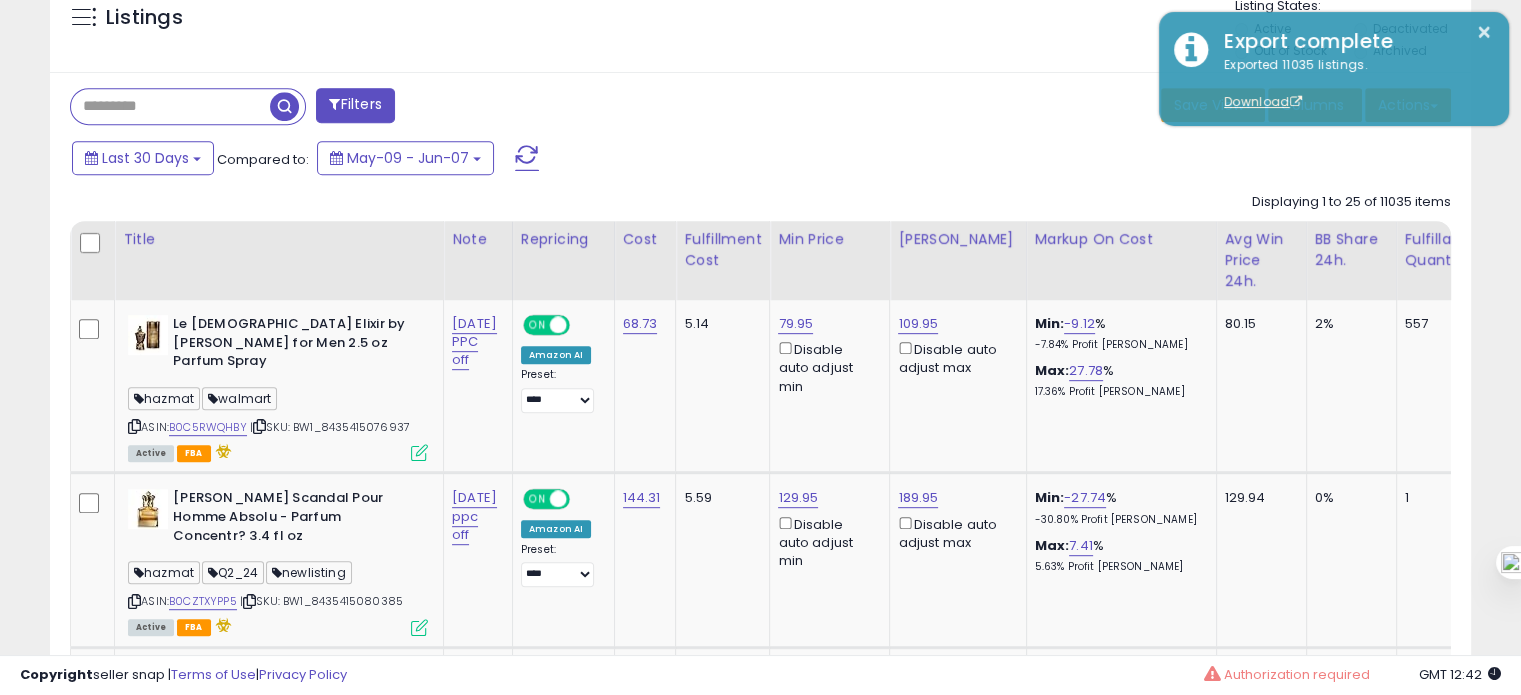 scroll, scrollTop: 900, scrollLeft: 0, axis: vertical 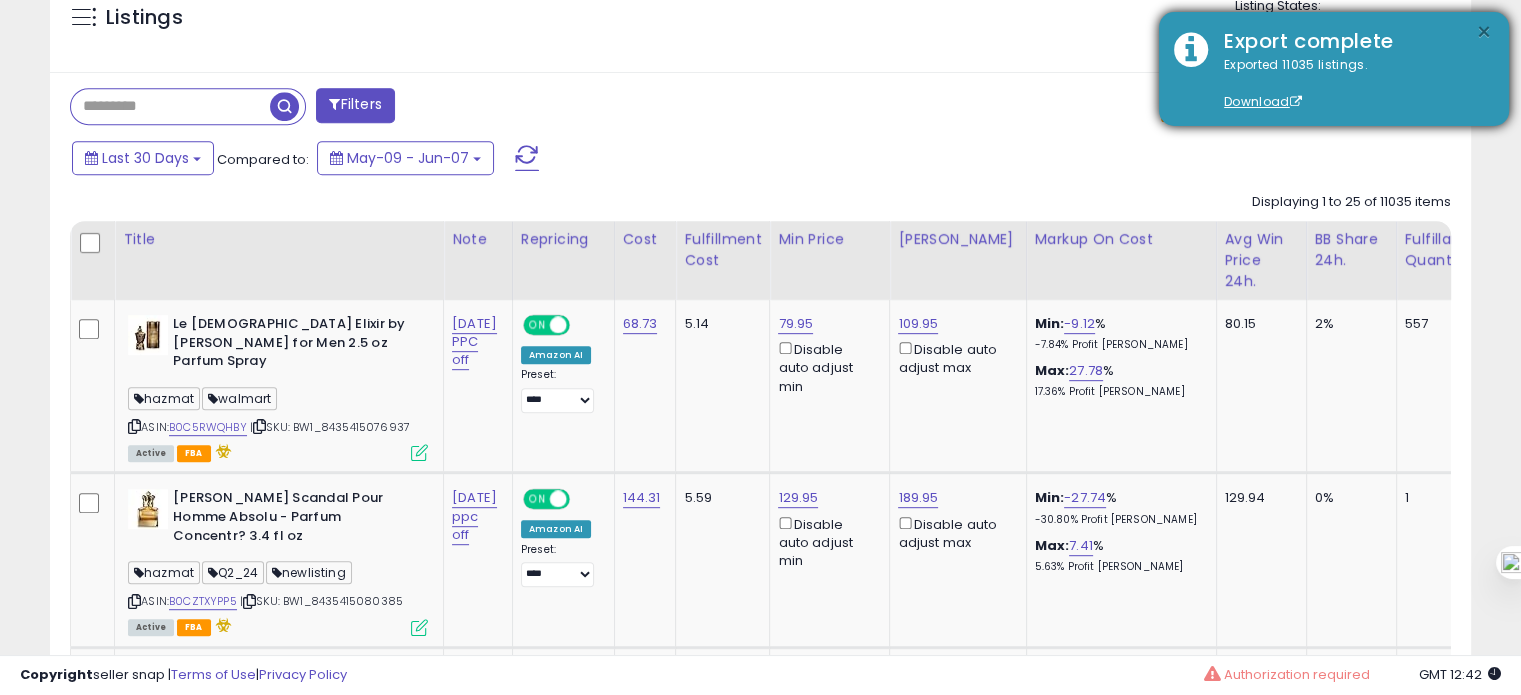 click on "×" at bounding box center [1484, 32] 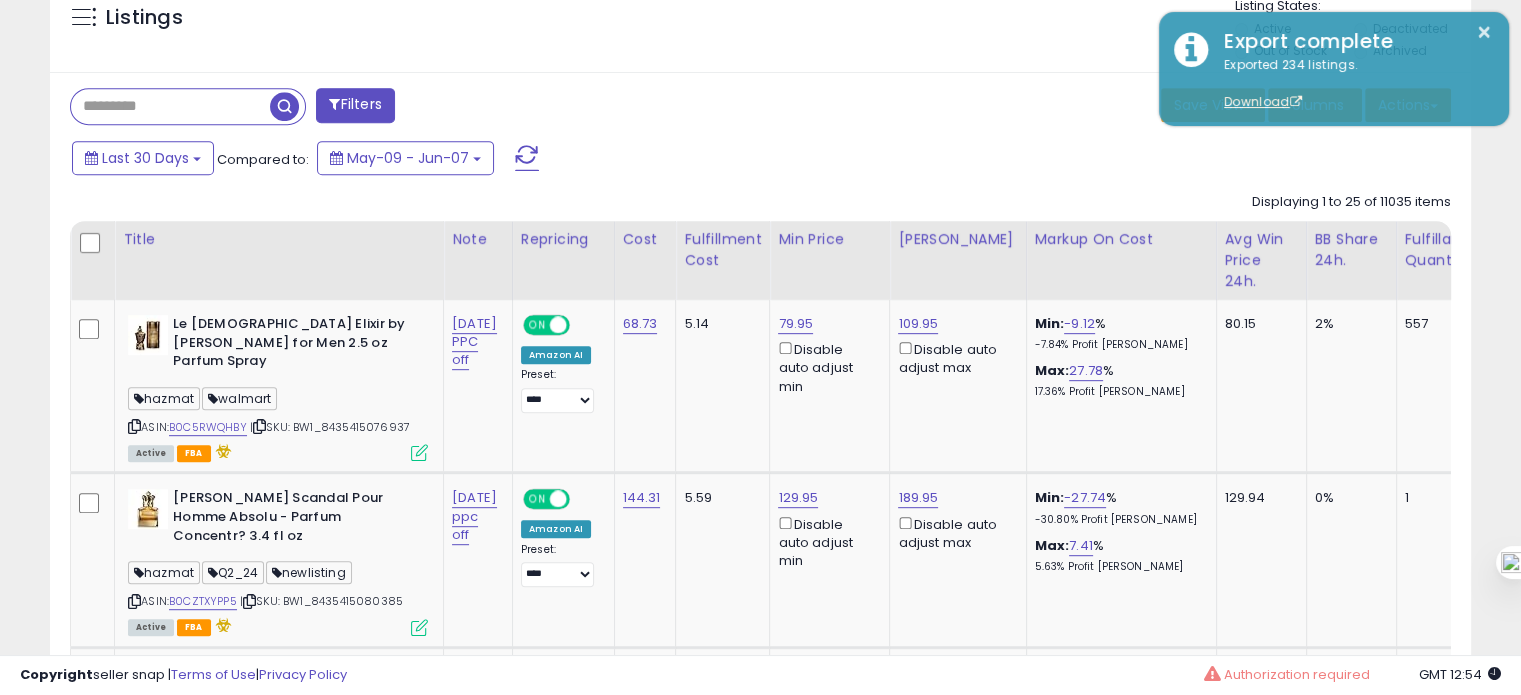 click at bounding box center (170, 106) 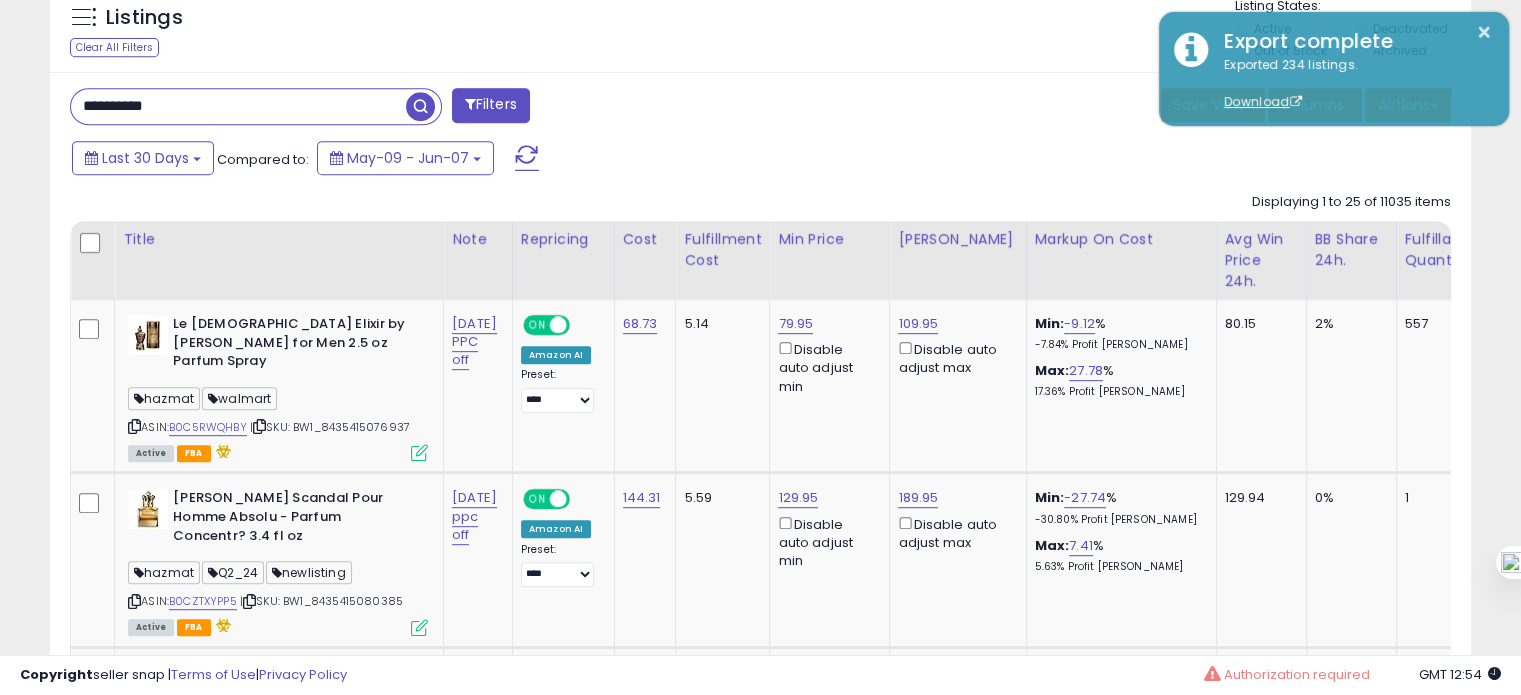 type on "**********" 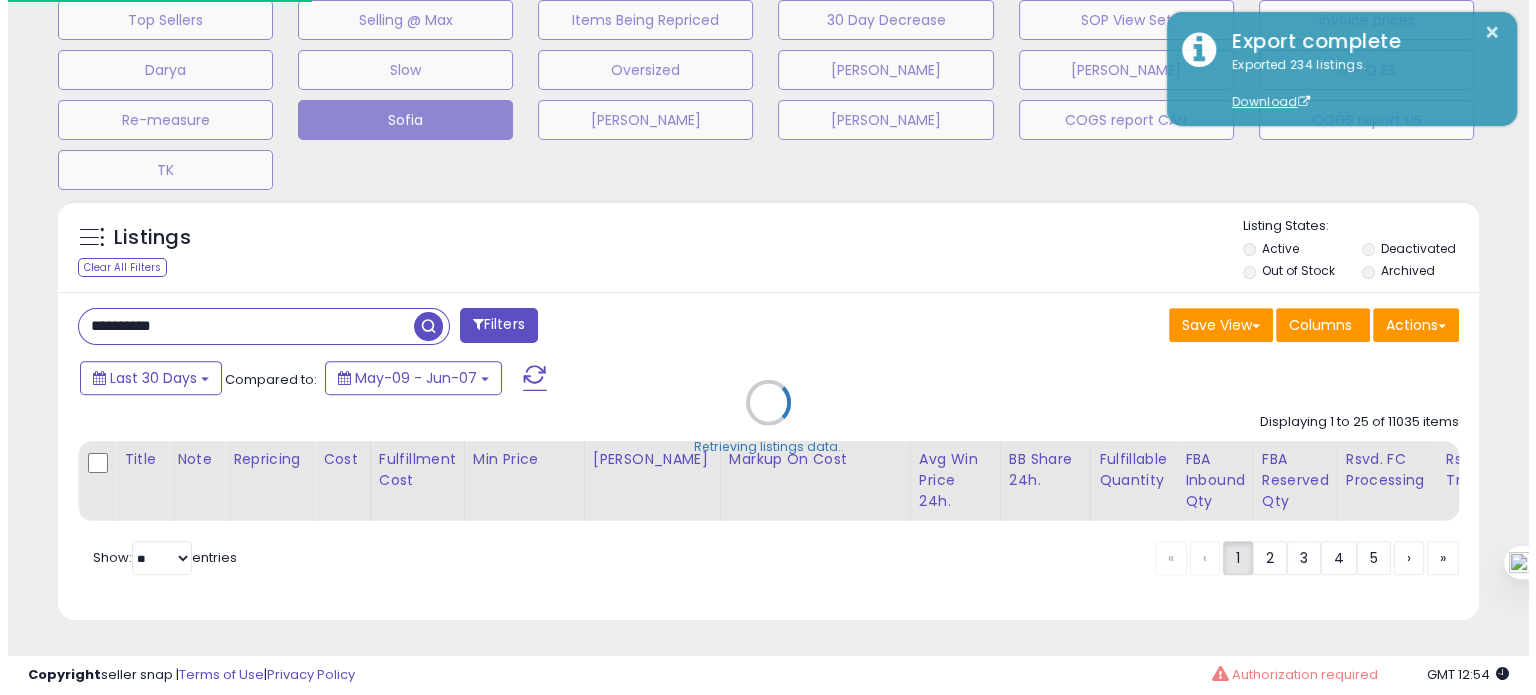 scroll, scrollTop: 693, scrollLeft: 0, axis: vertical 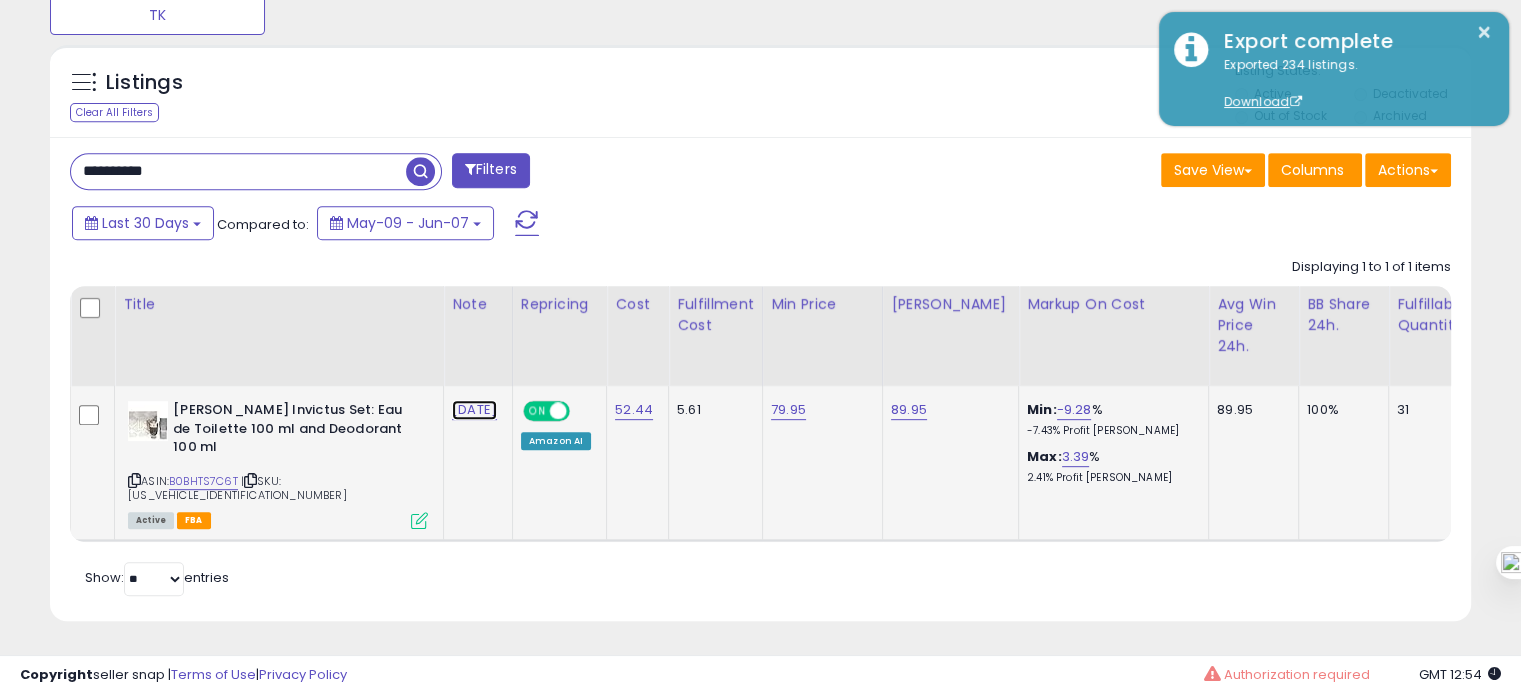 click on "[DATE]" at bounding box center [474, 410] 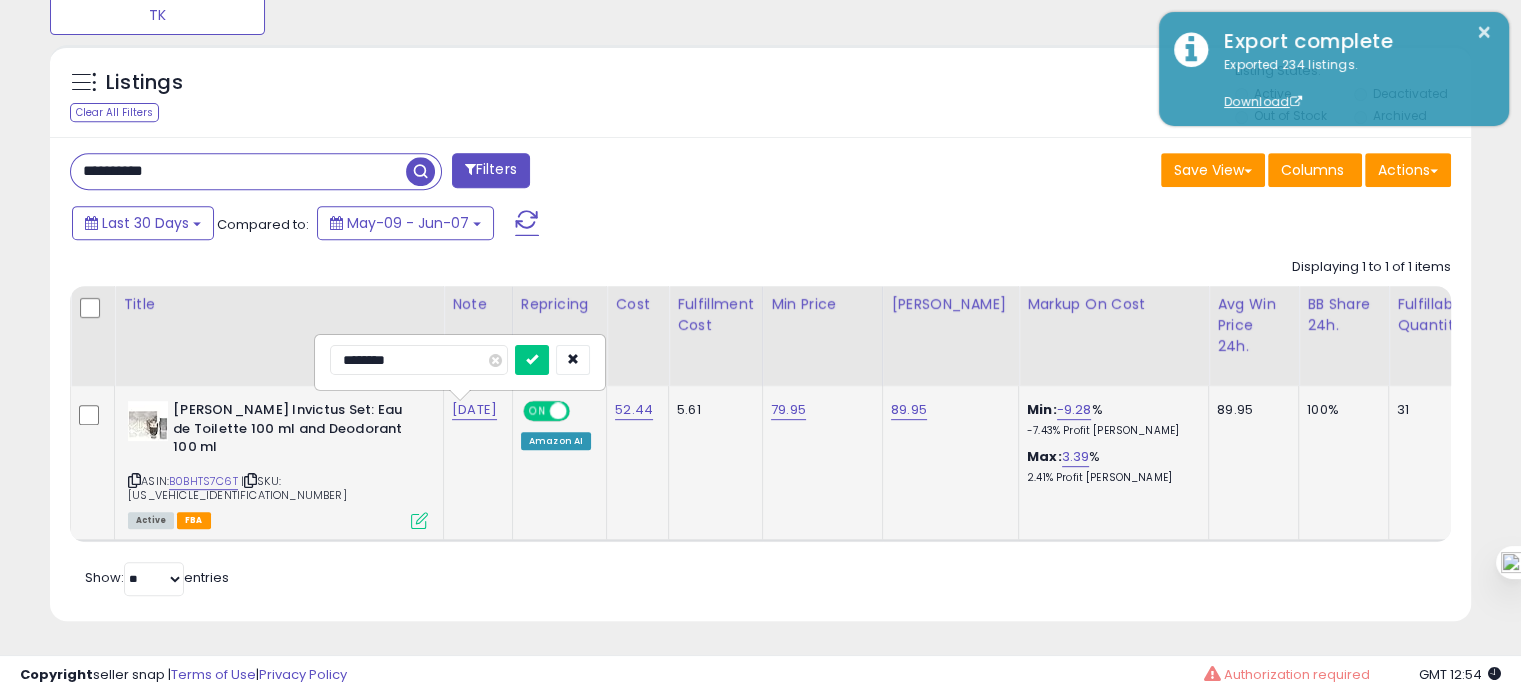 click on "********" at bounding box center (419, 360) 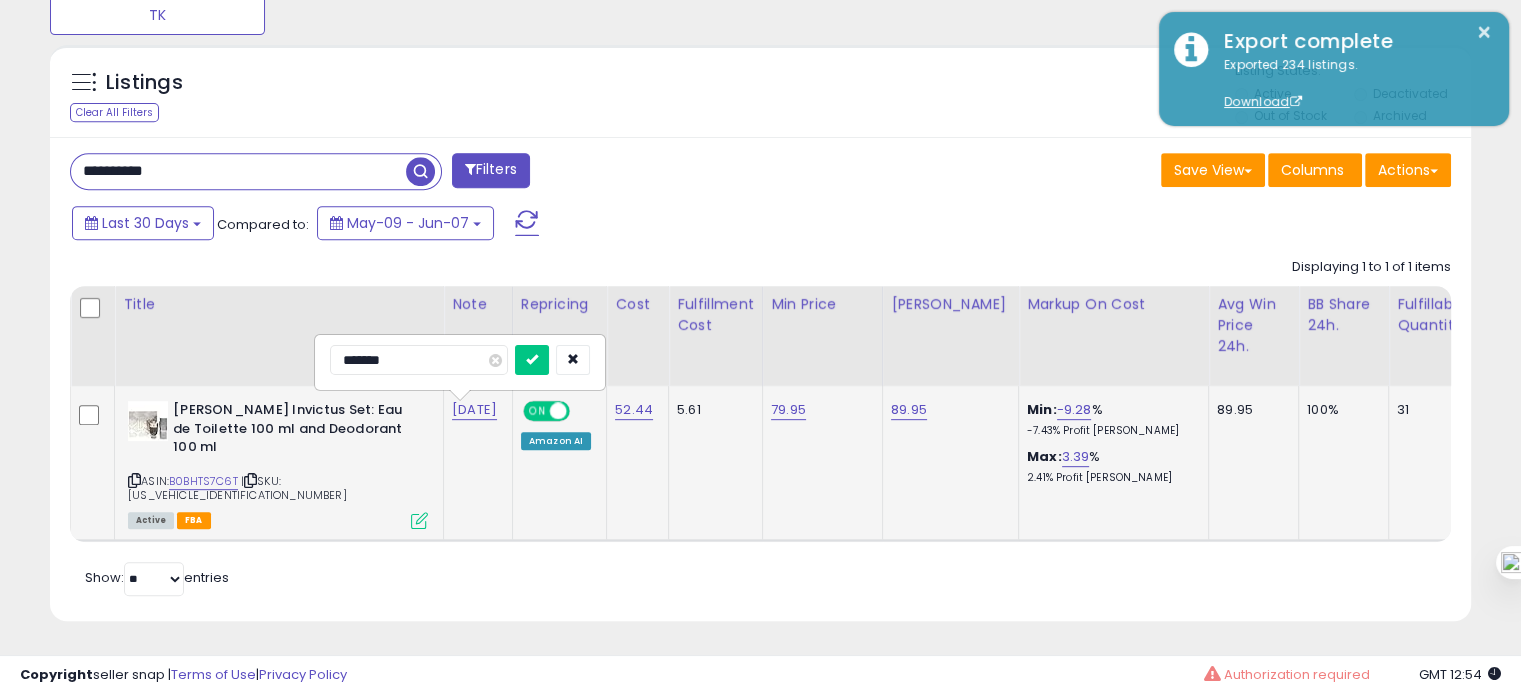 type on "********" 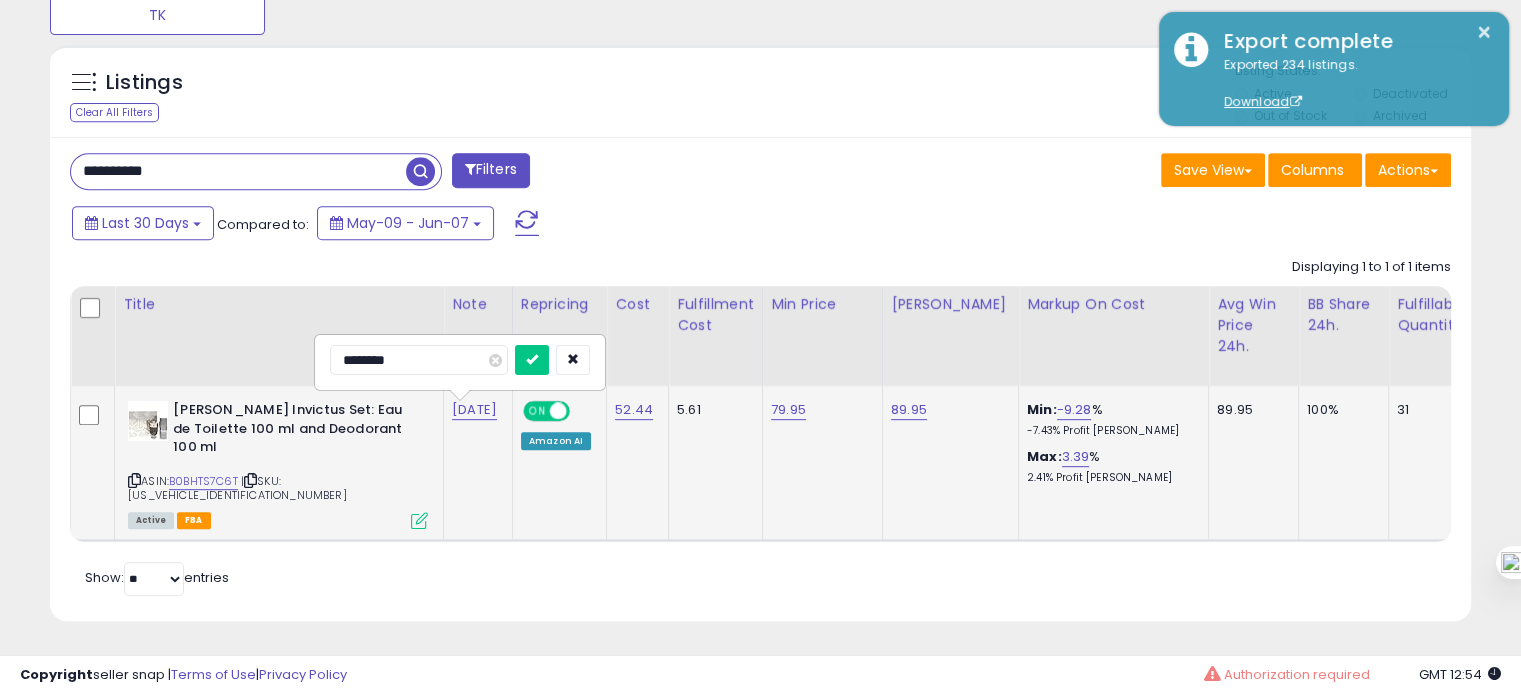 click at bounding box center [532, 360] 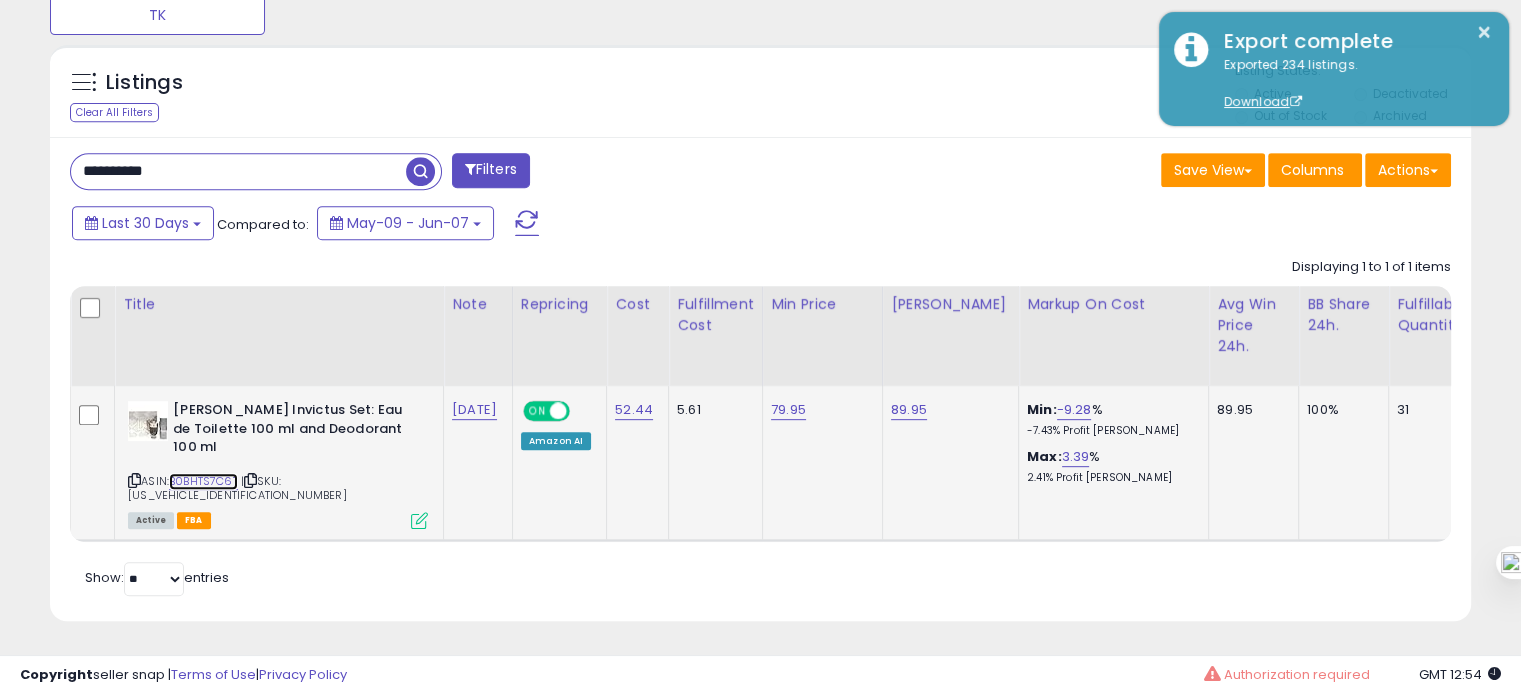 click on "B0BHTS7C6T" at bounding box center [203, 481] 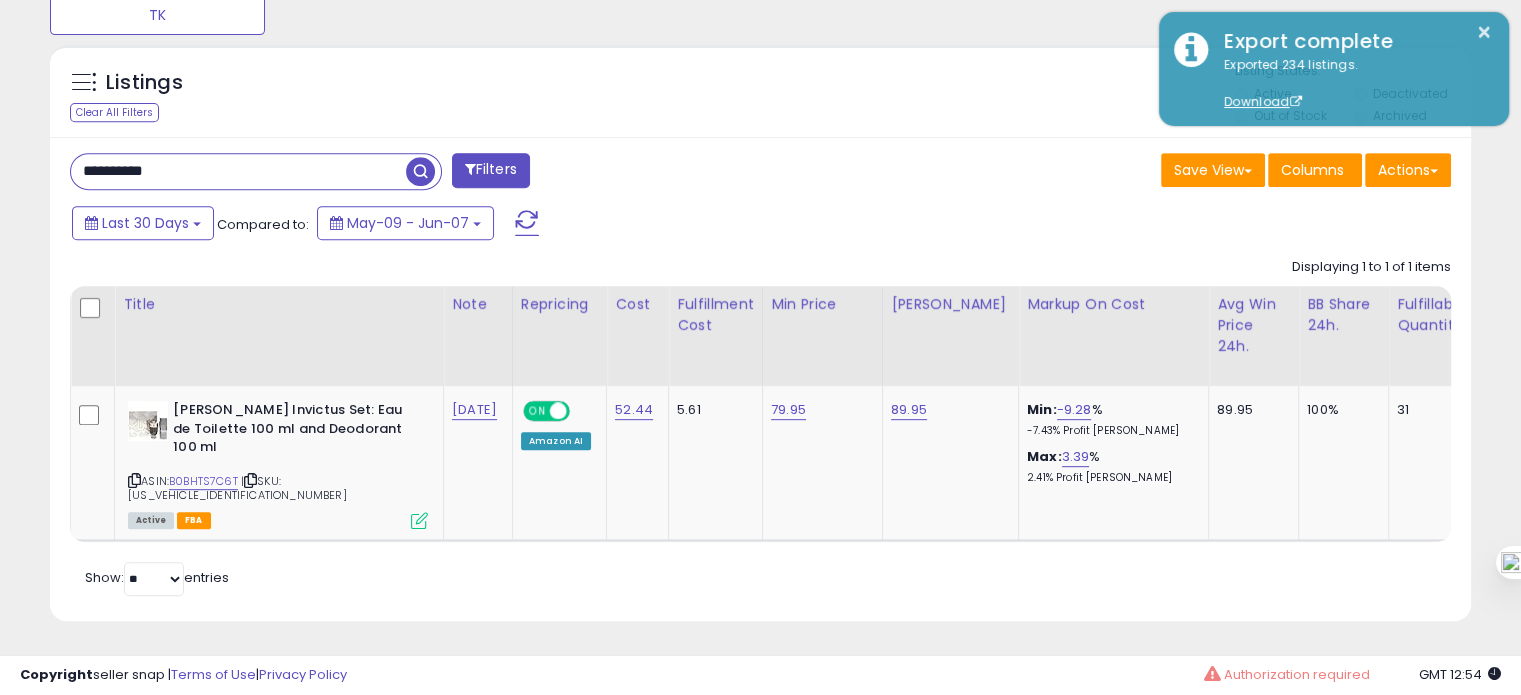 click on "**********" at bounding box center [238, 171] 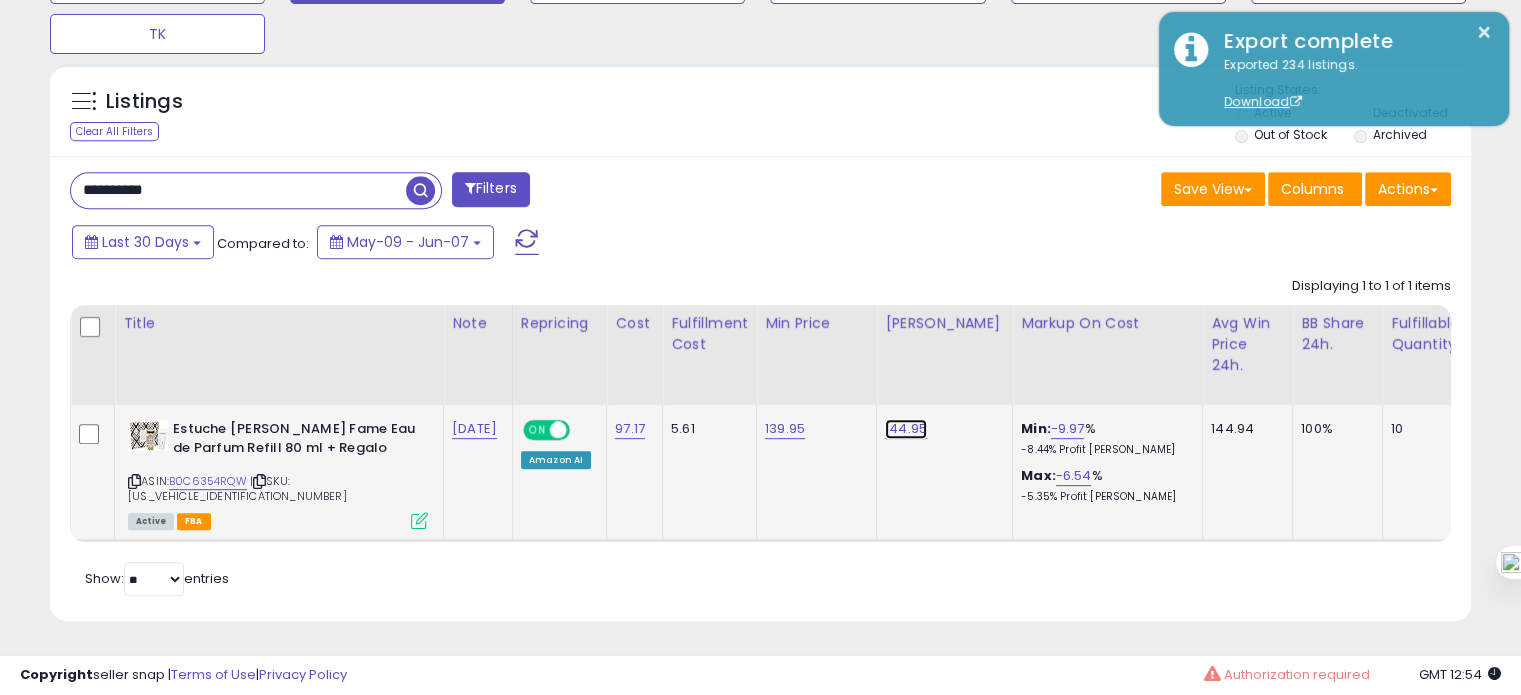 click on "144.95" at bounding box center [906, 429] 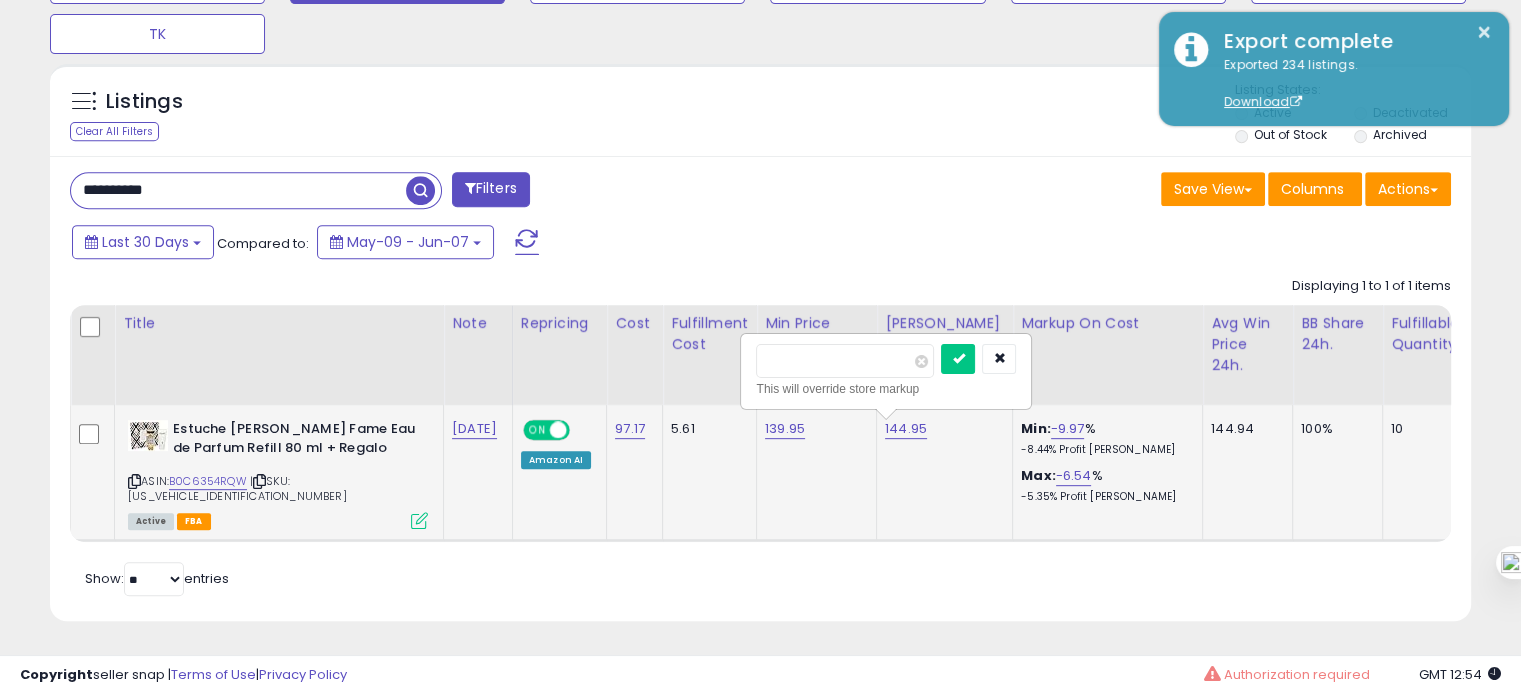 click on "******" at bounding box center [845, 361] 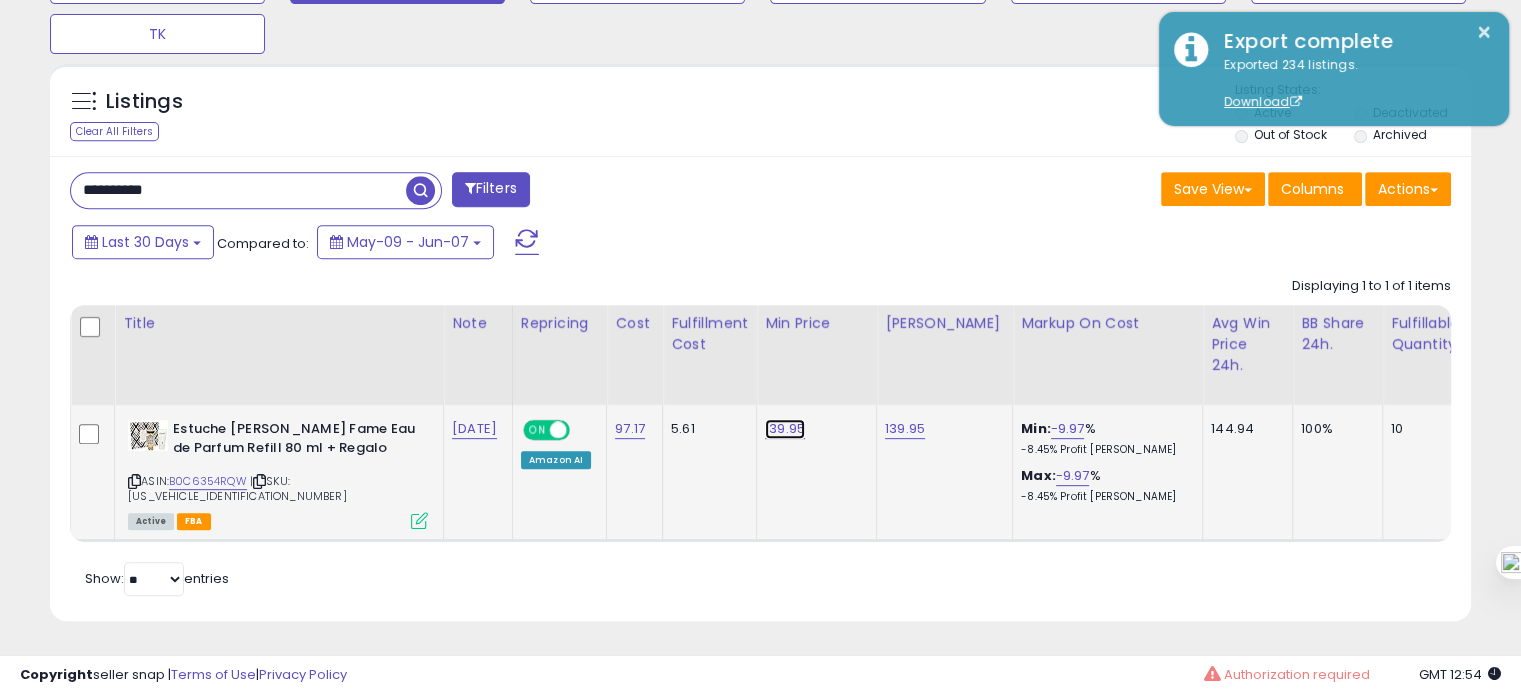 click on "139.95" at bounding box center (785, 429) 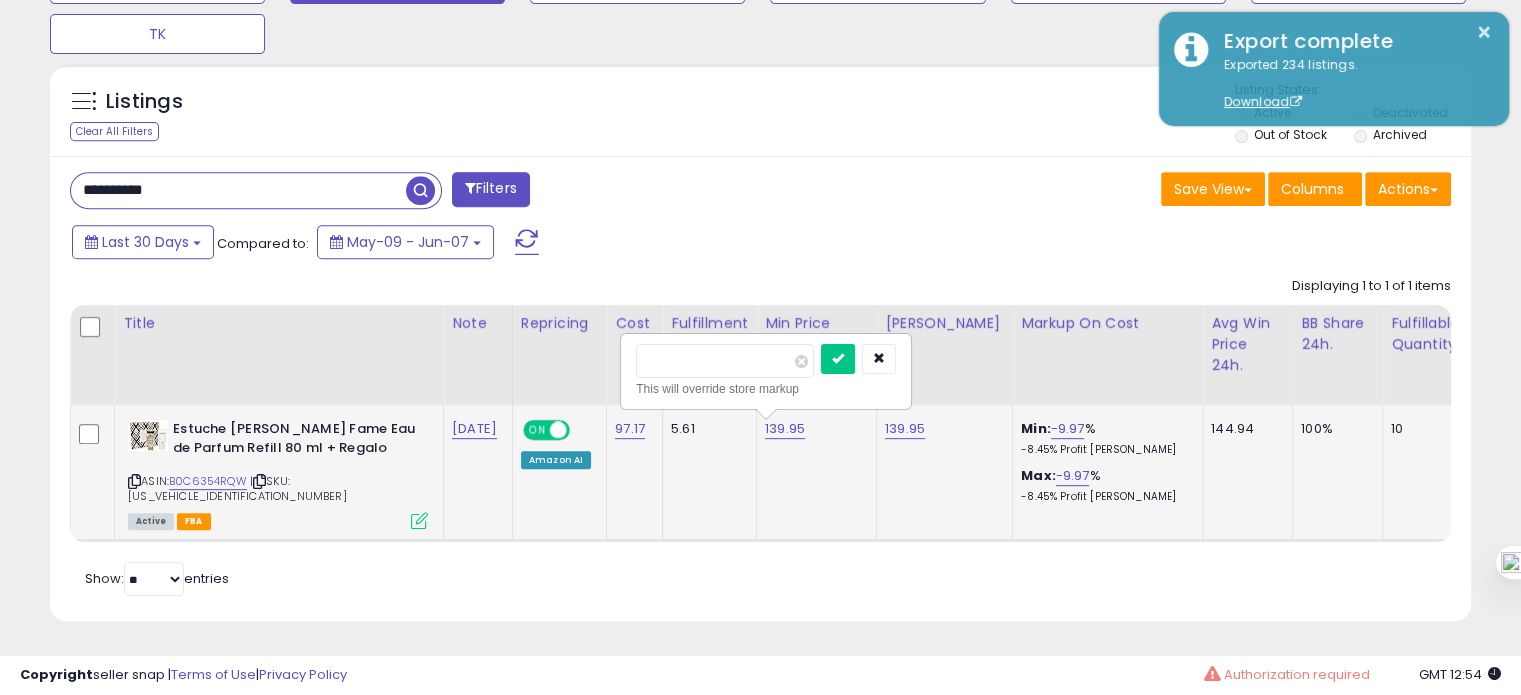 click on "******" at bounding box center (725, 361) 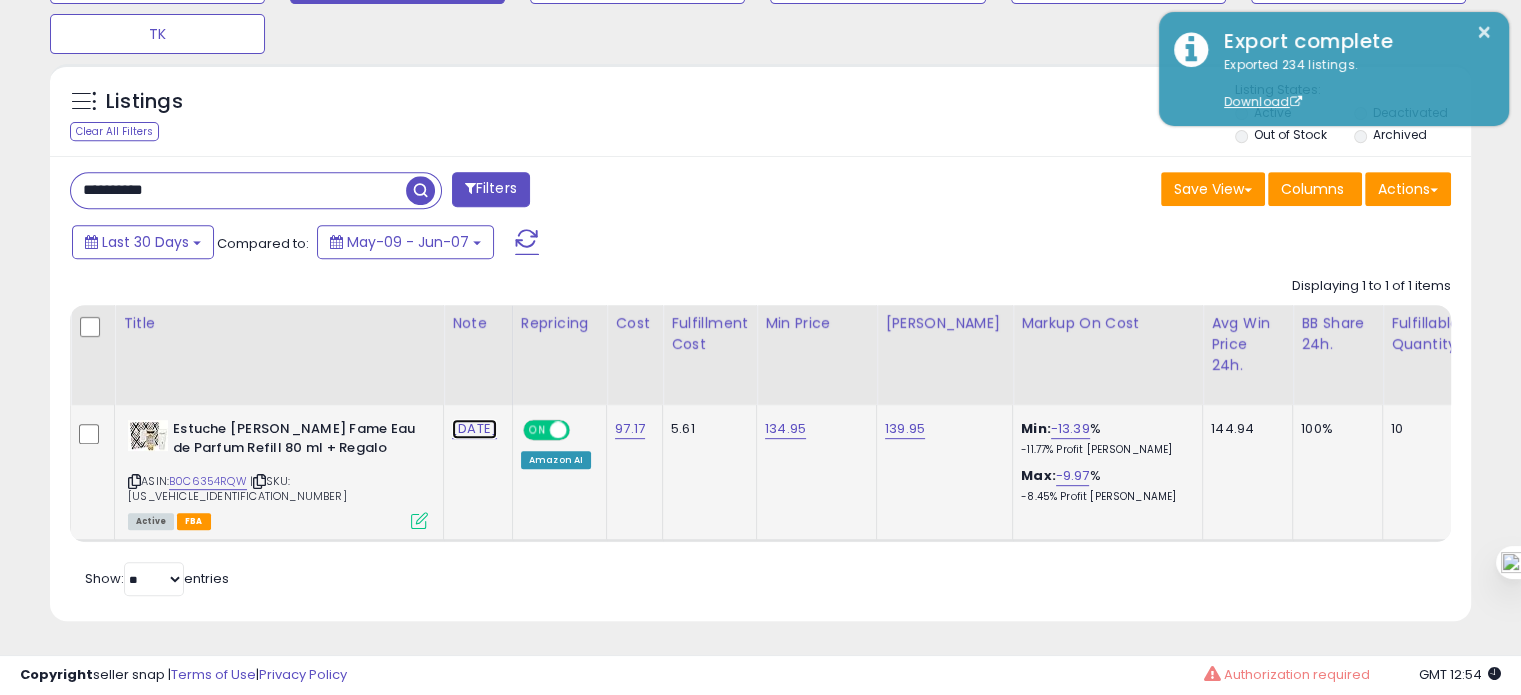 click on "[DATE]" at bounding box center (474, 429) 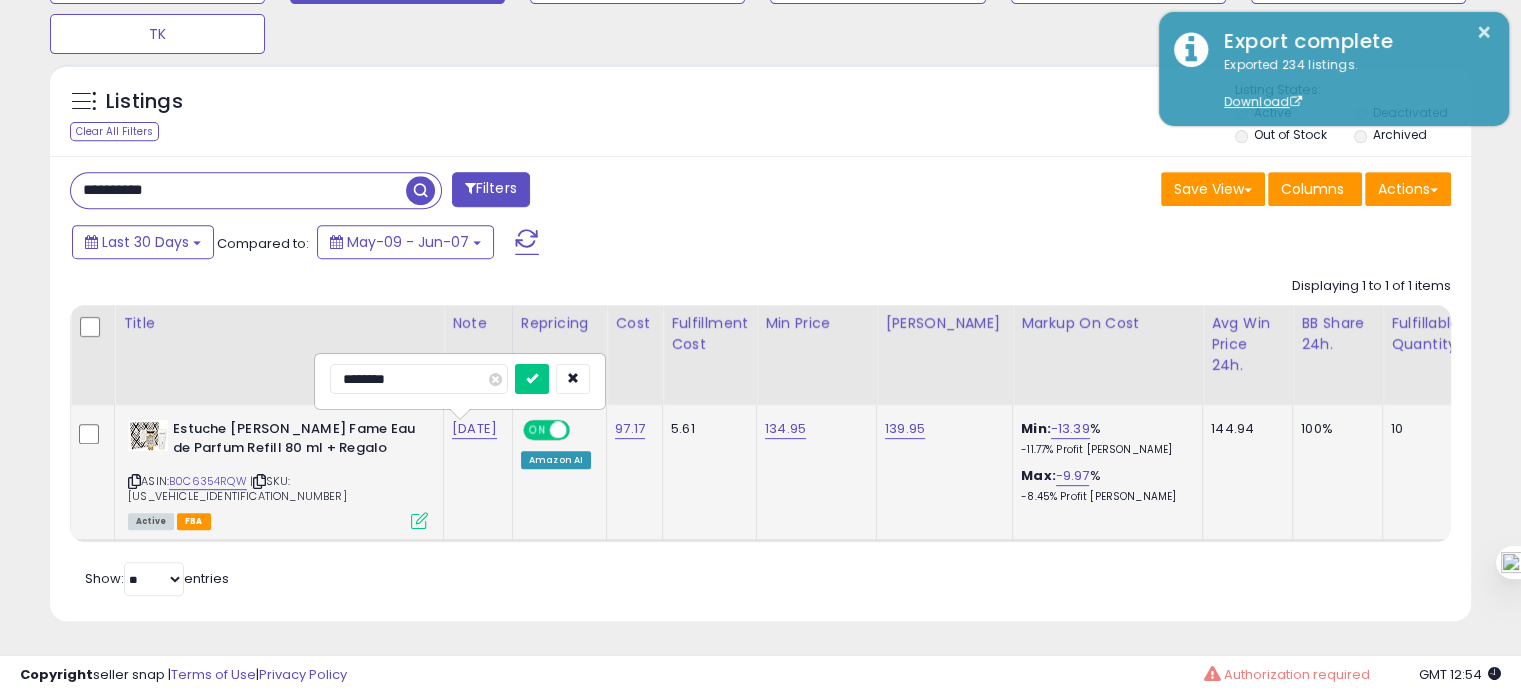 click on "********" at bounding box center (419, 379) 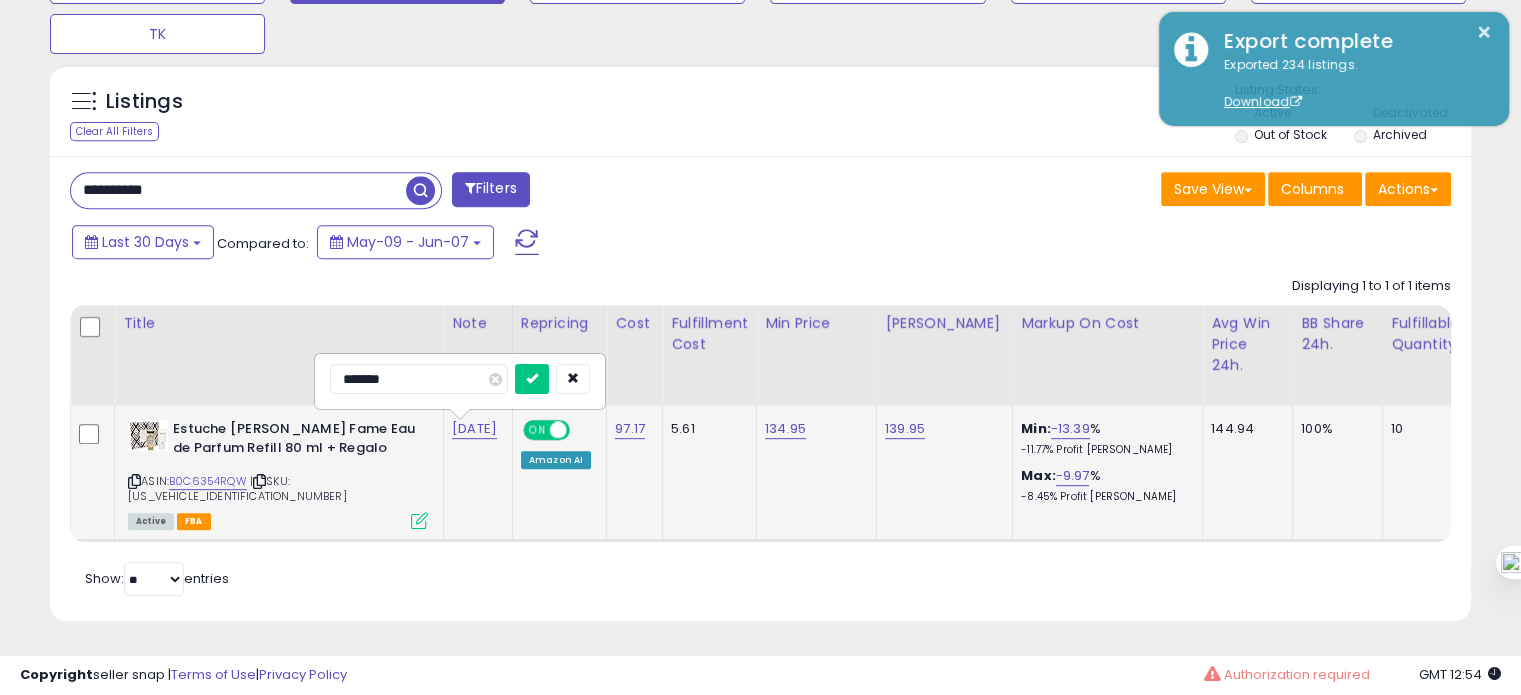 type on "********" 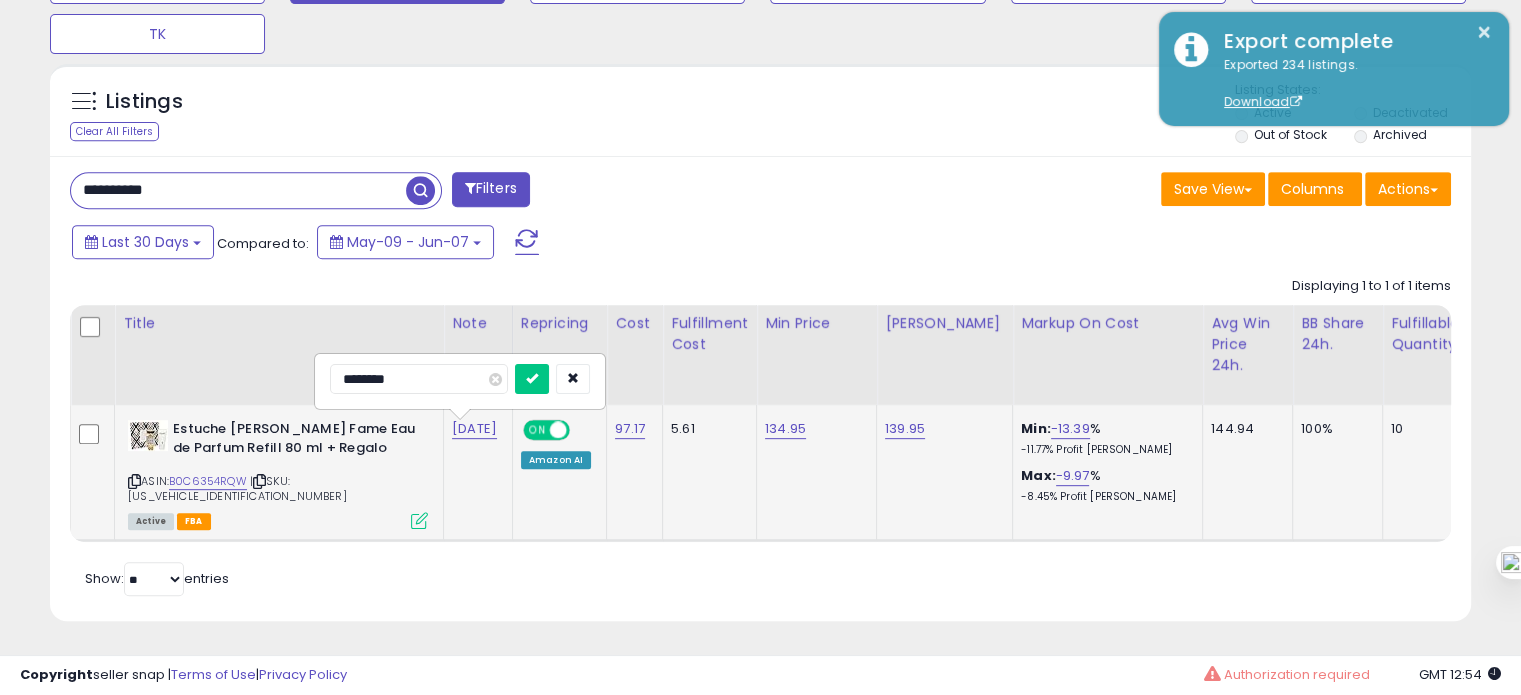 click at bounding box center [532, 379] 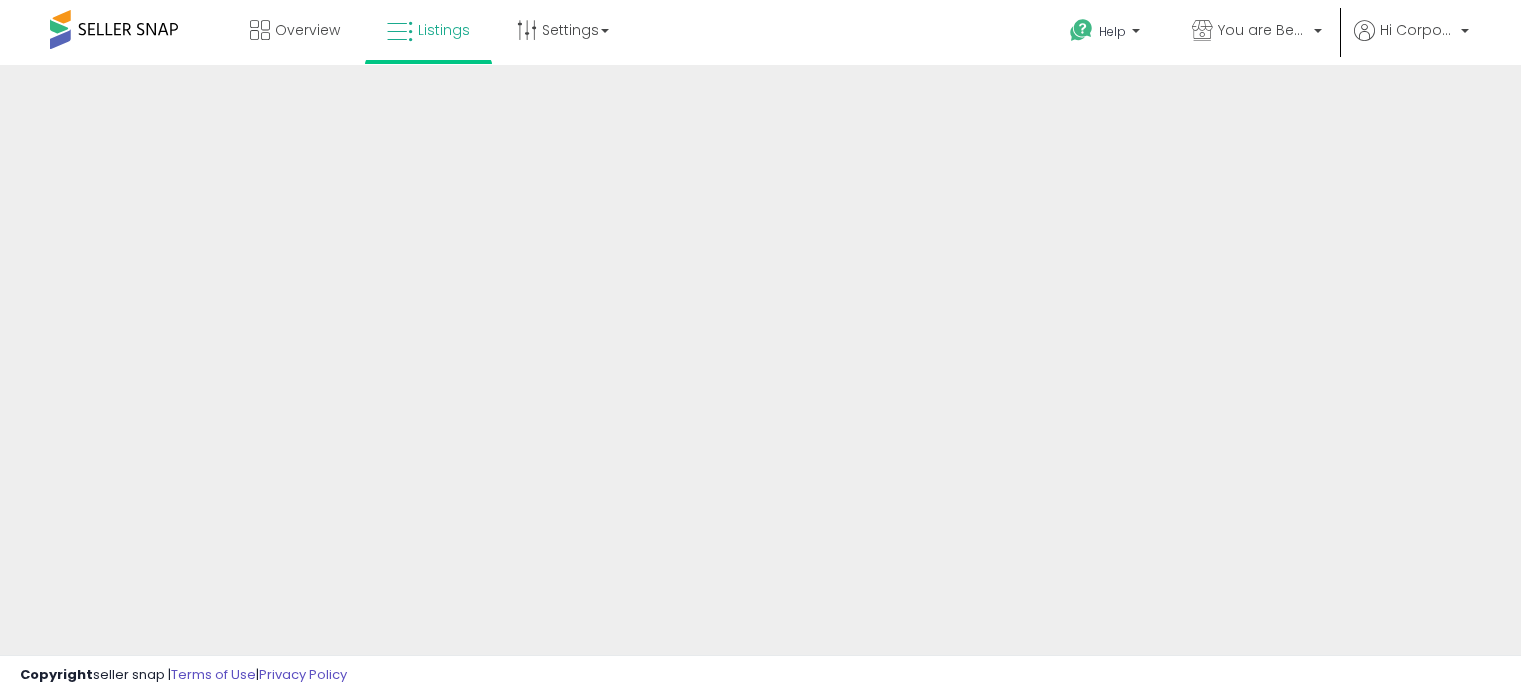 scroll, scrollTop: 0, scrollLeft: 0, axis: both 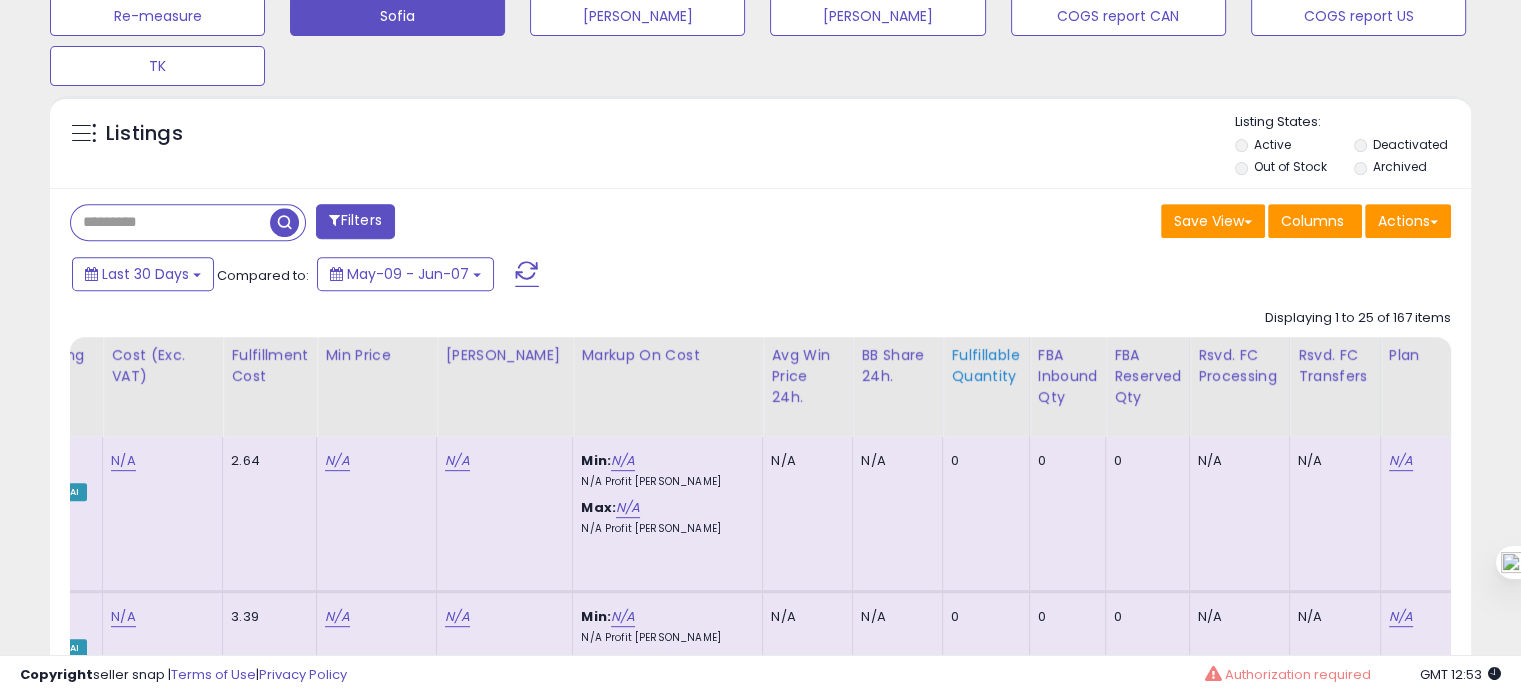 click on "Fulfillable Quantity" at bounding box center [985, 366] 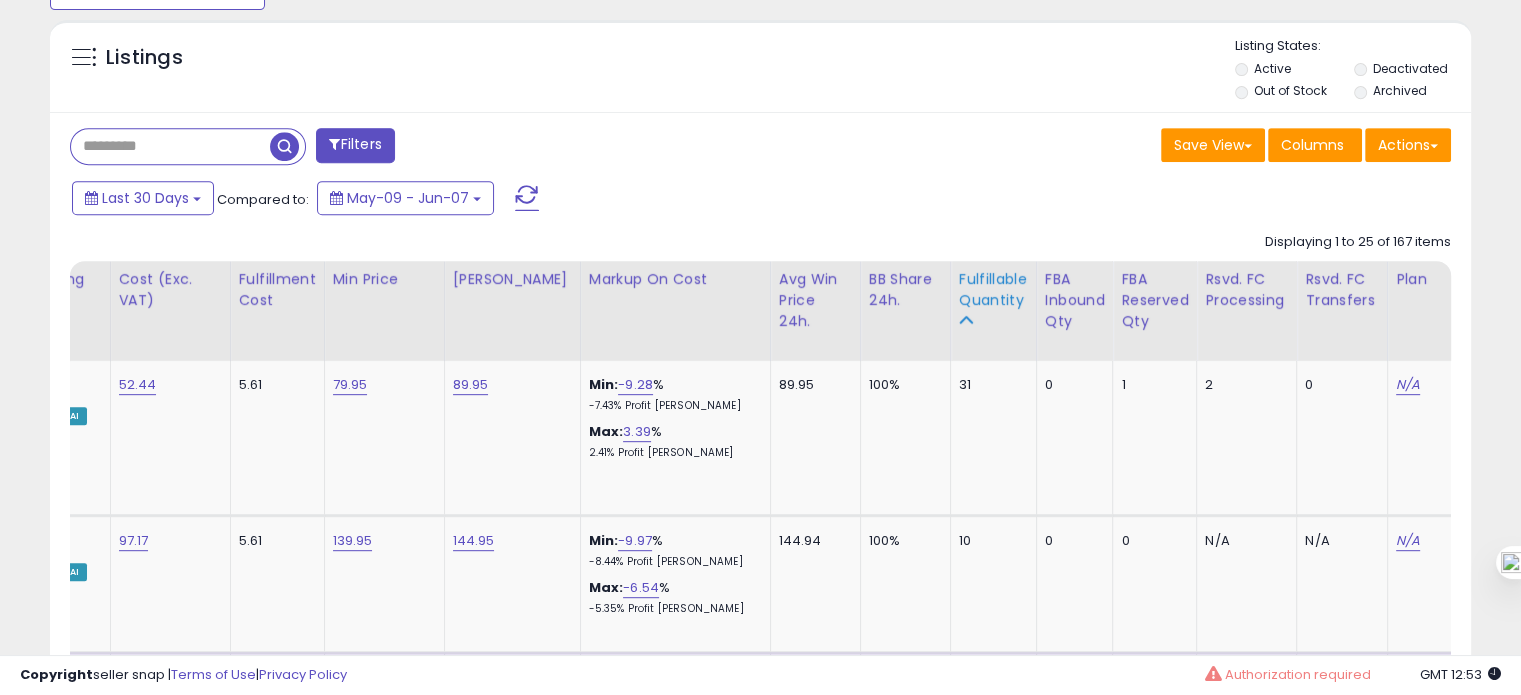 scroll, scrollTop: 869, scrollLeft: 0, axis: vertical 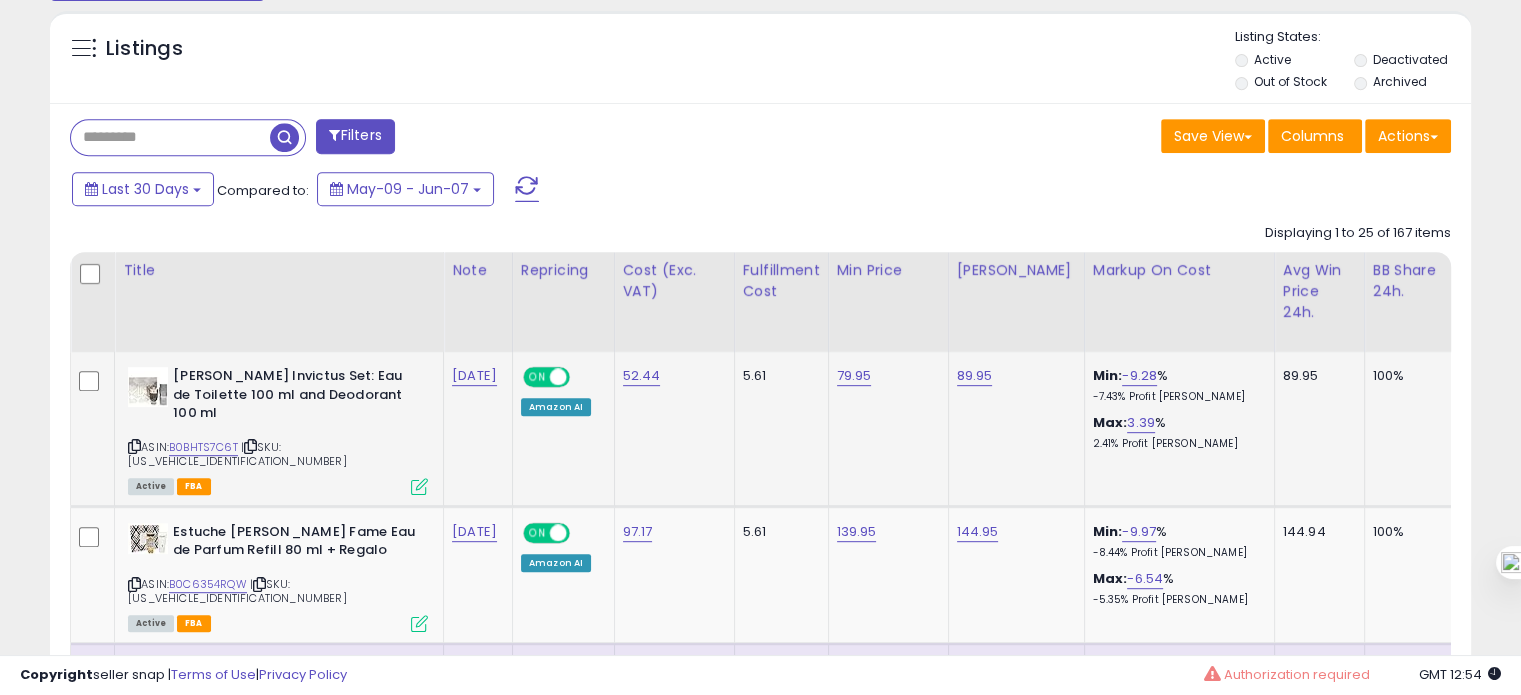 click at bounding box center (134, 446) 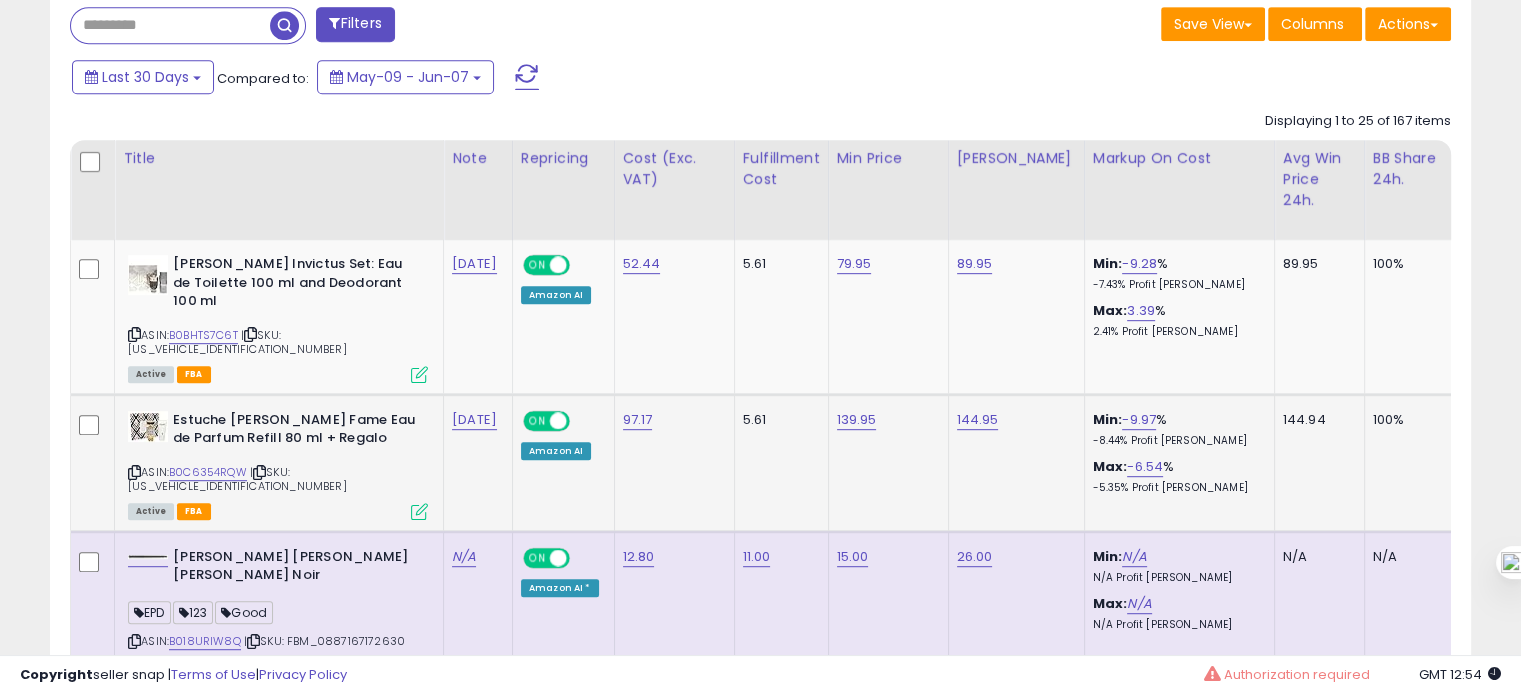 scroll, scrollTop: 987, scrollLeft: 0, axis: vertical 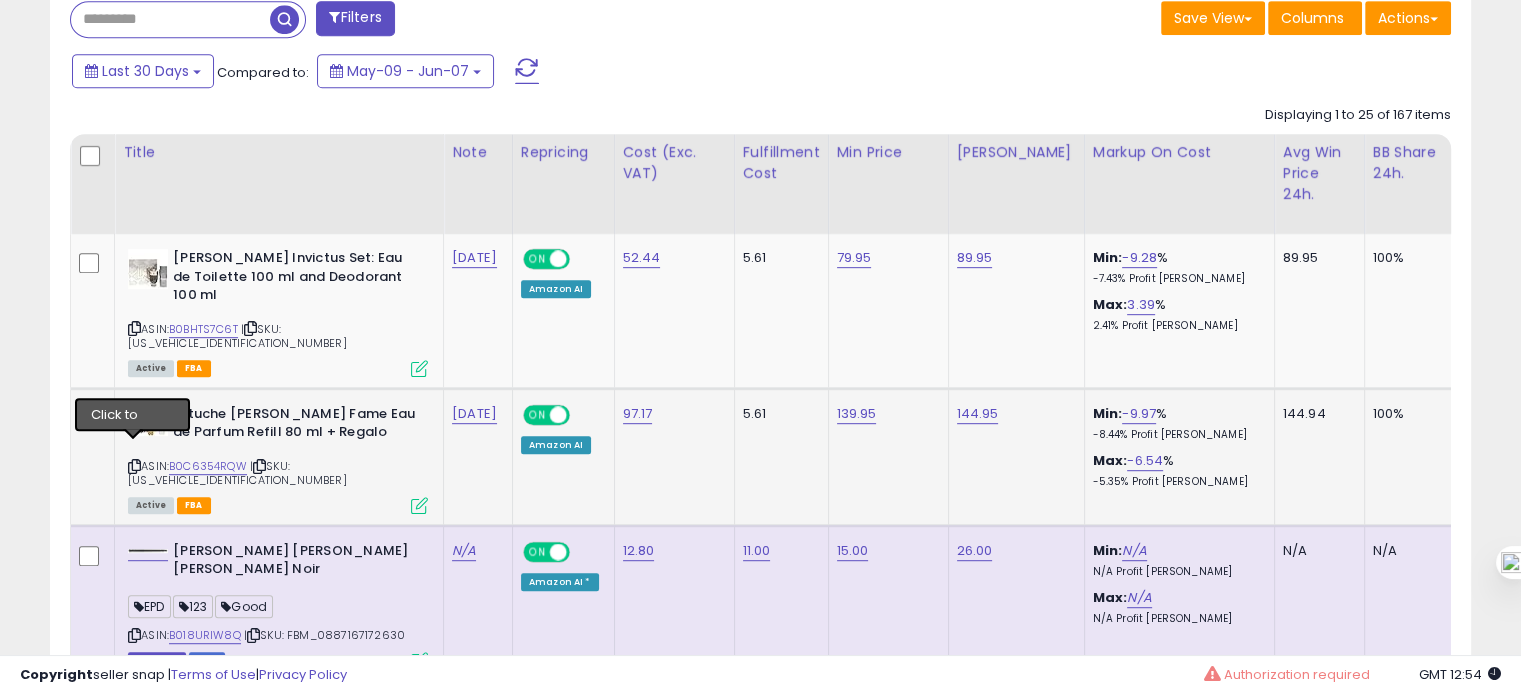 click at bounding box center [134, 466] 